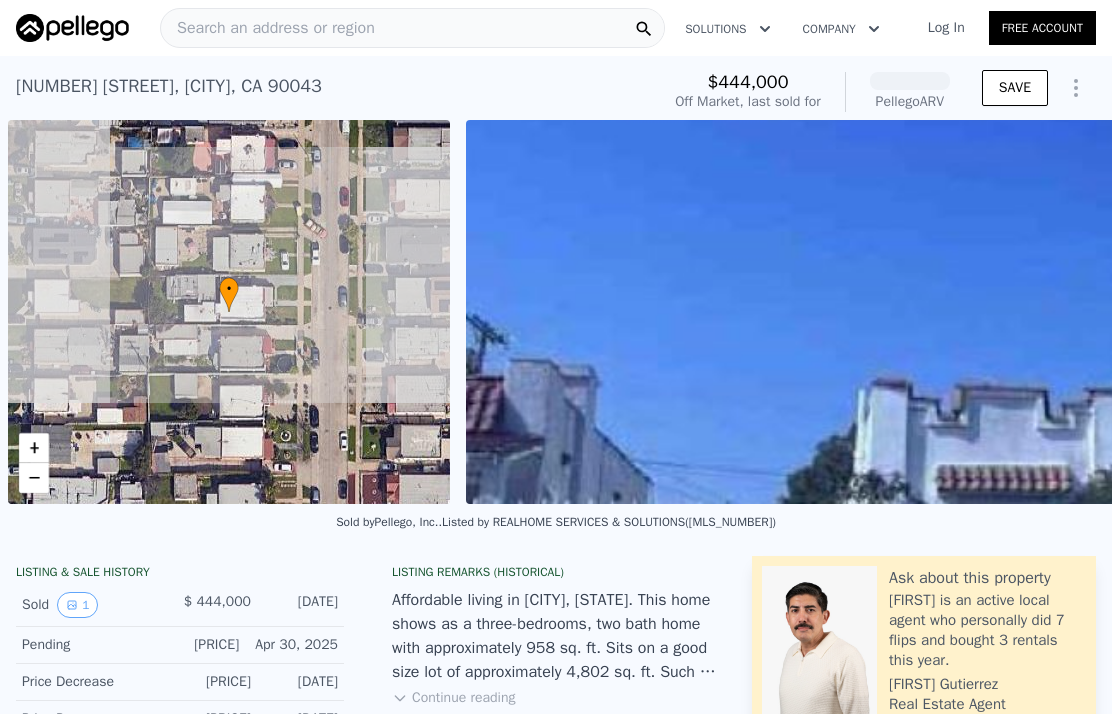 scroll, scrollTop: 0, scrollLeft: 0, axis: both 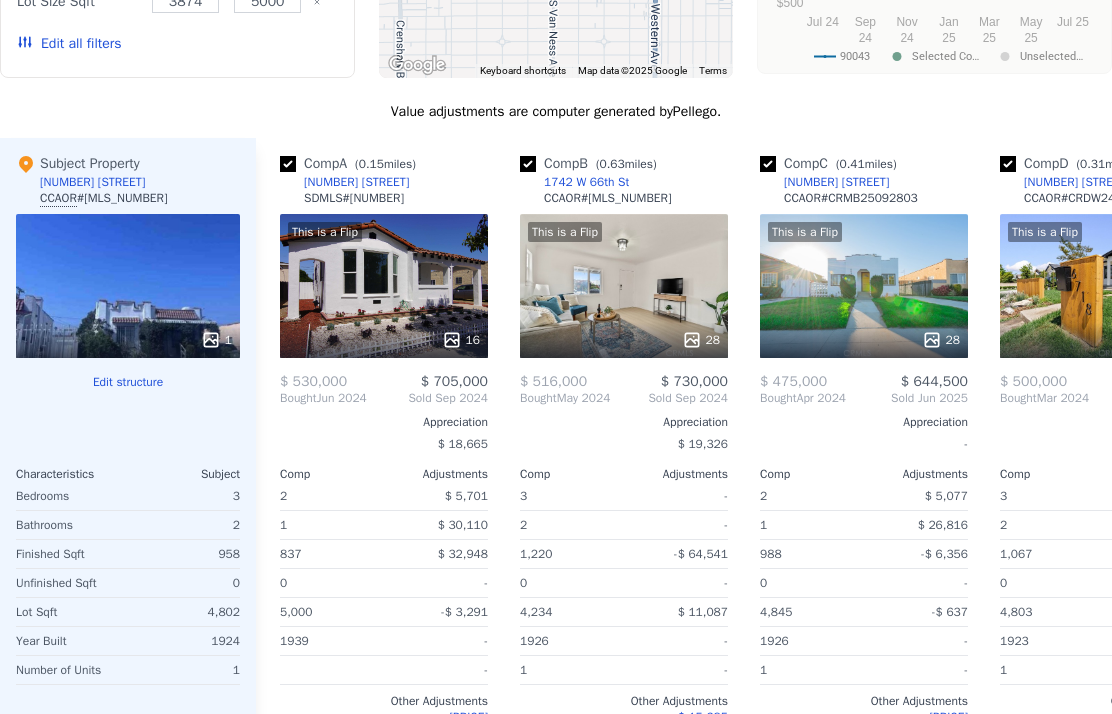 click on "Edit structure" at bounding box center (128, 382) 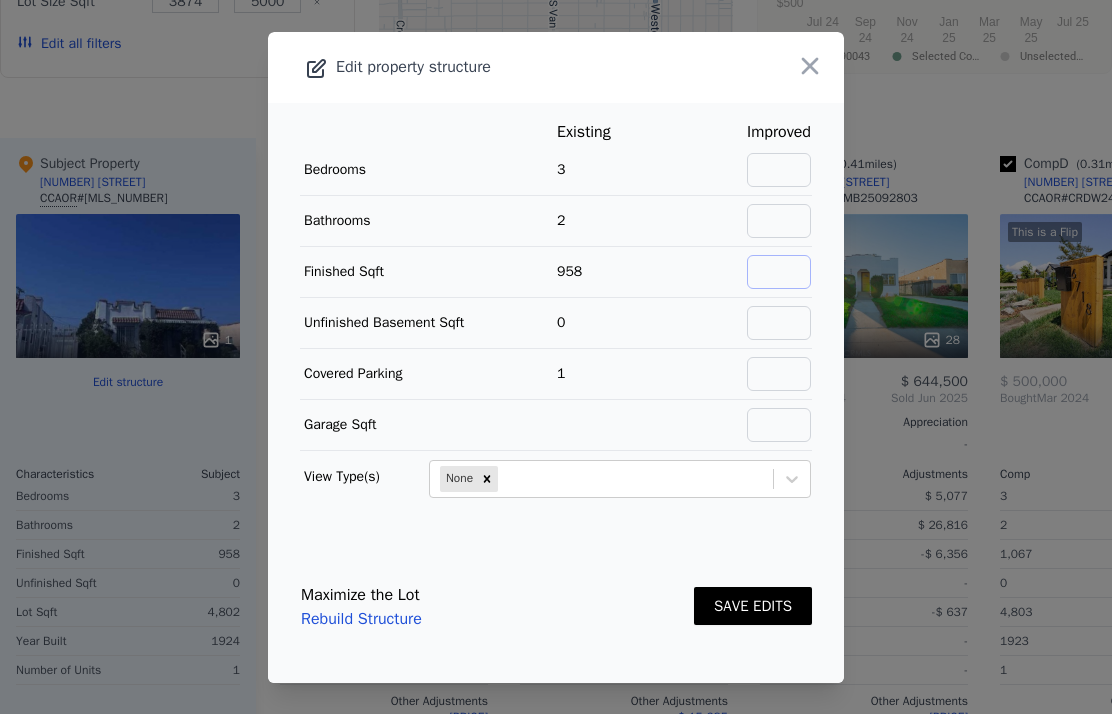 click at bounding box center (779, 272) 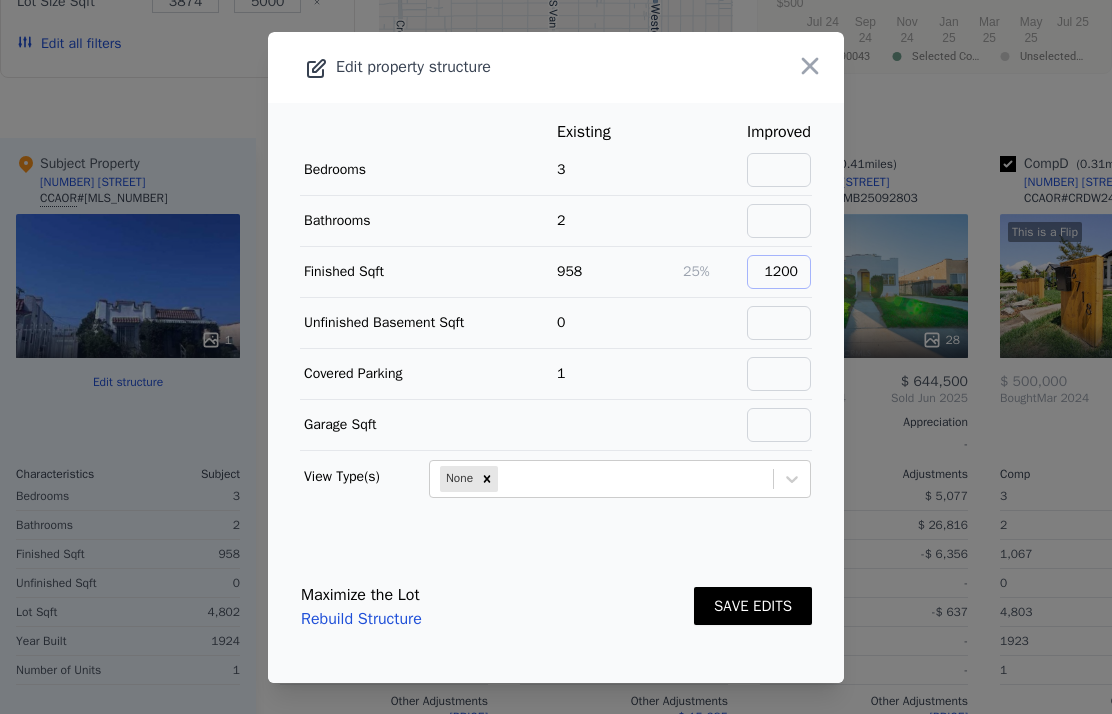 type on "1200" 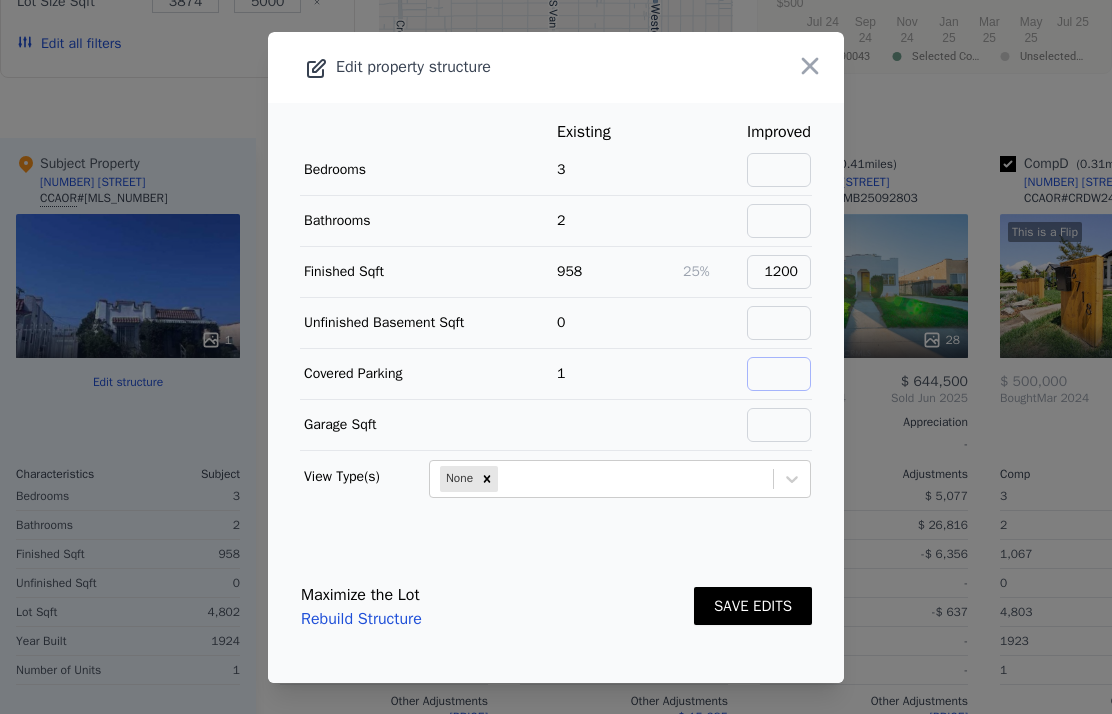click at bounding box center [779, 374] 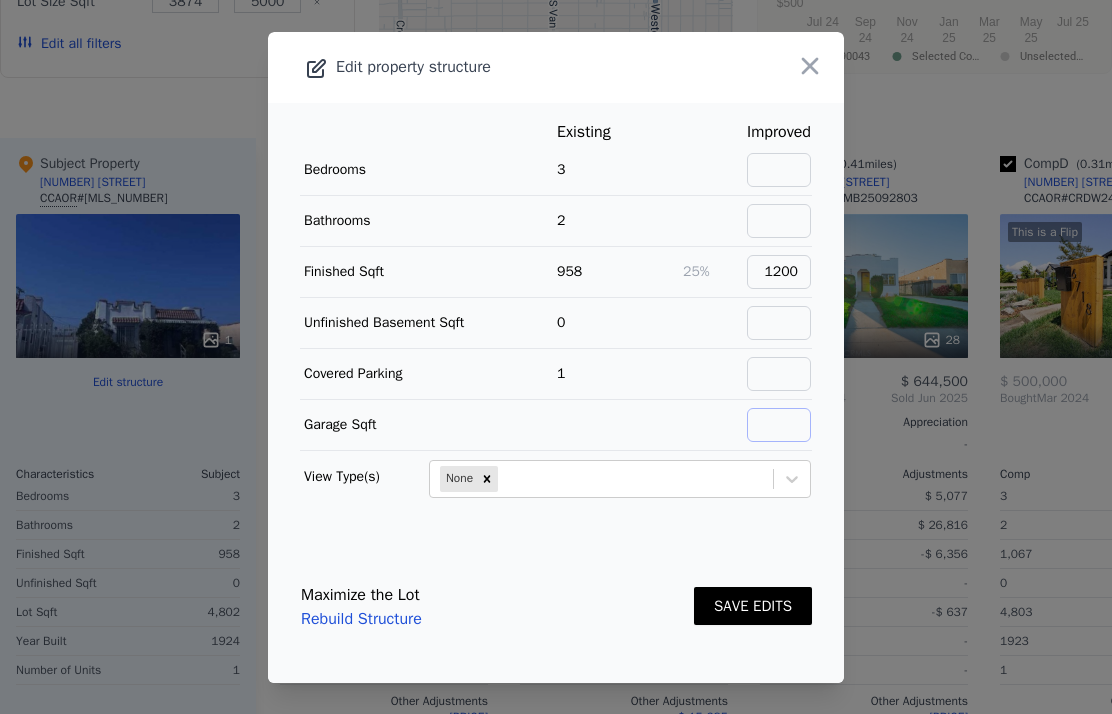 click at bounding box center (779, 425) 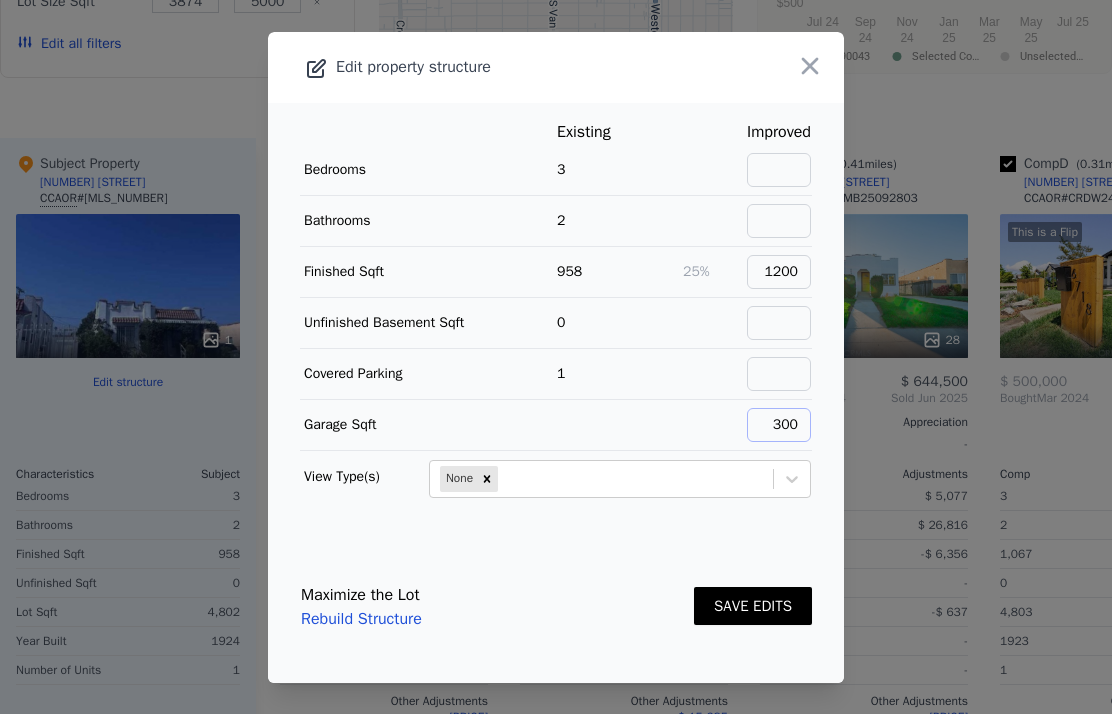 type on "300" 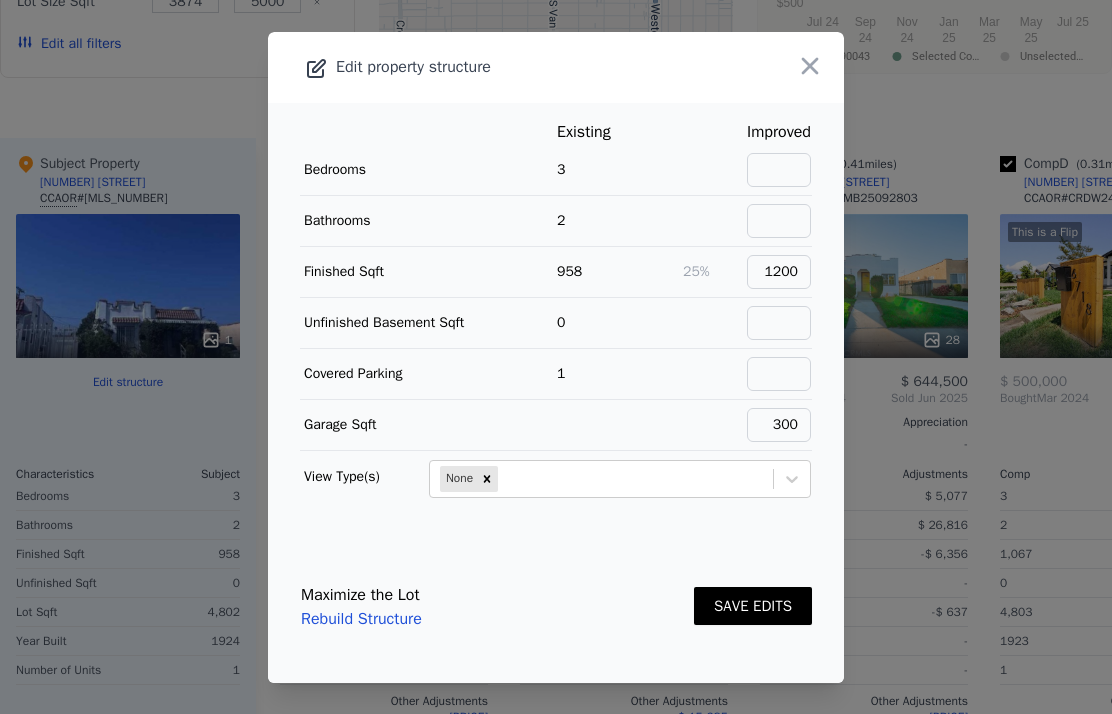 click at bounding box center [619, 424] 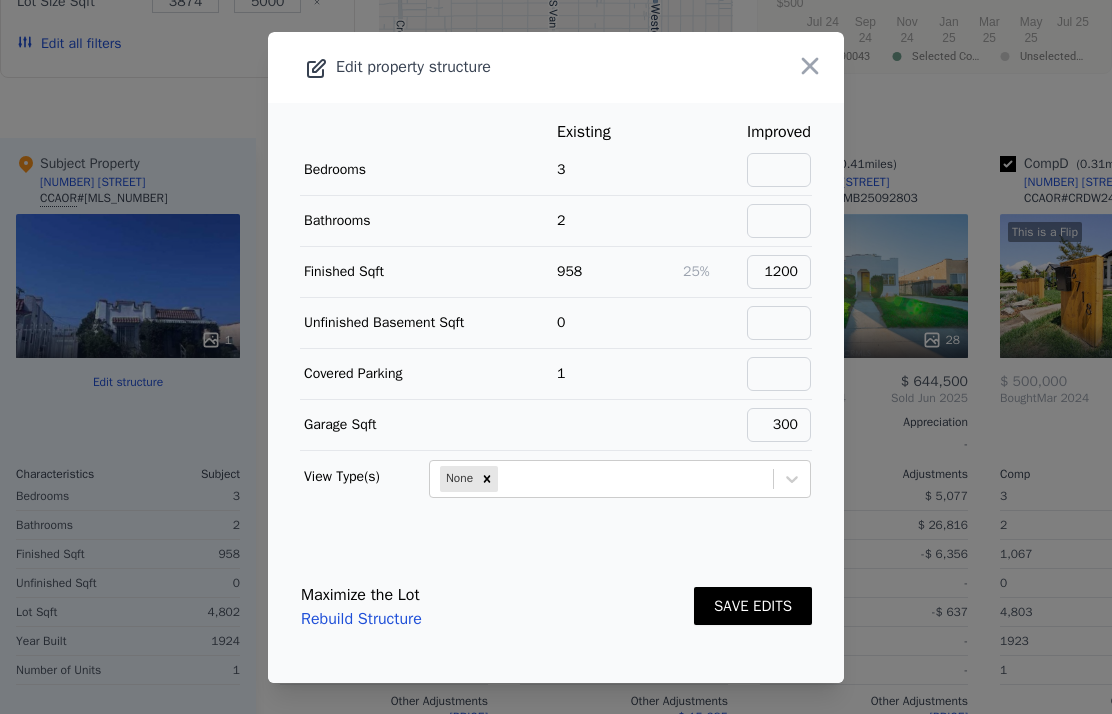 click on "SAVE EDITS" at bounding box center (753, 606) 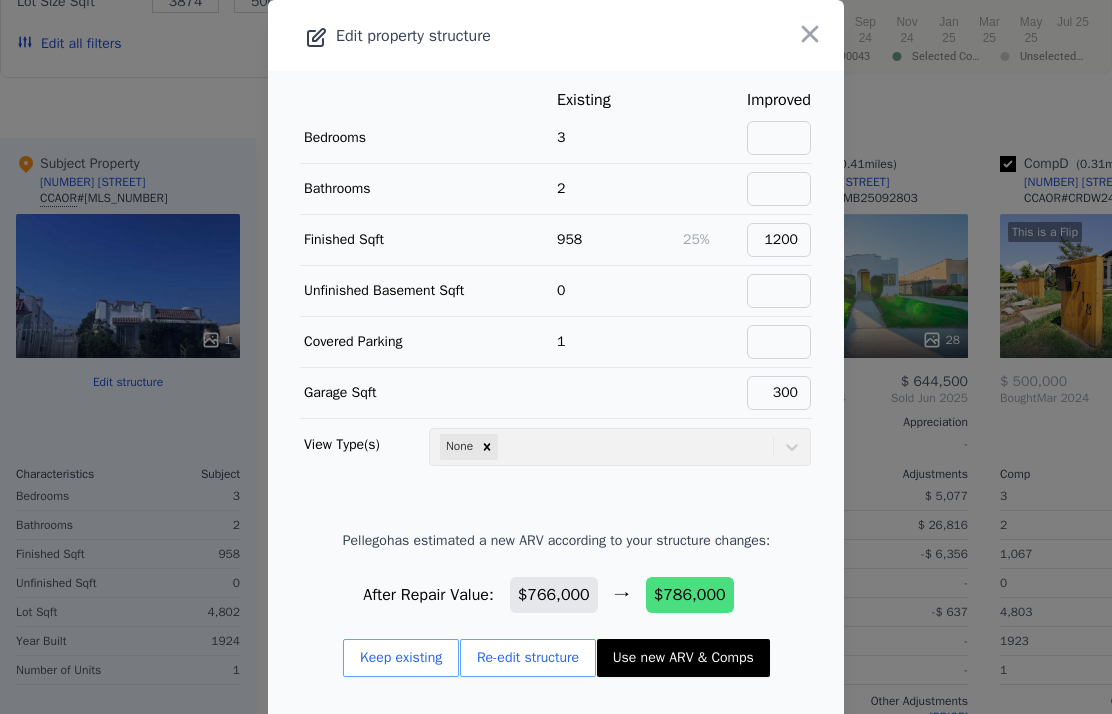 click on "Use new ARV & Comps" at bounding box center (683, 658) 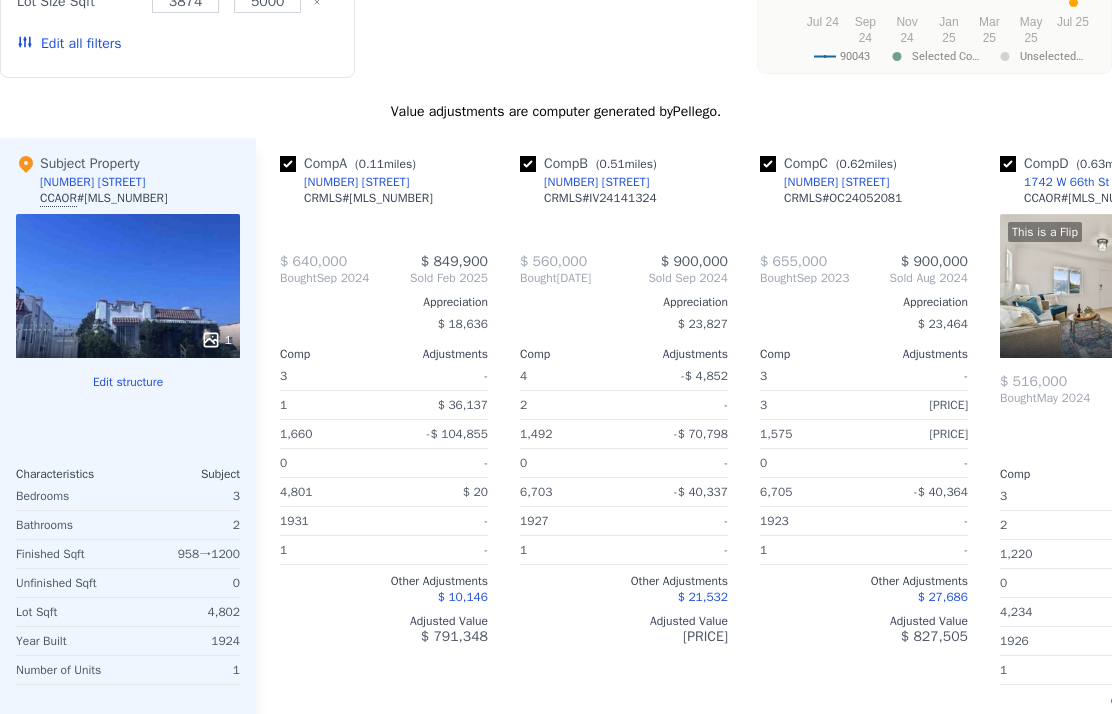 checkbox on "false" 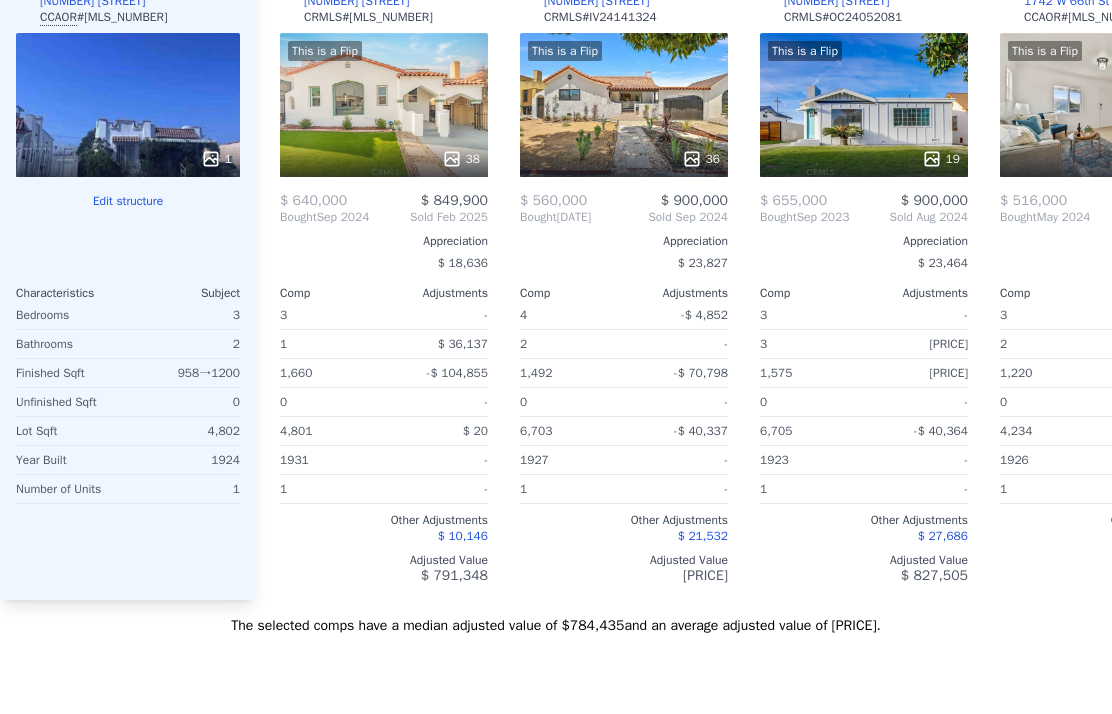 scroll, scrollTop: 2295, scrollLeft: 0, axis: vertical 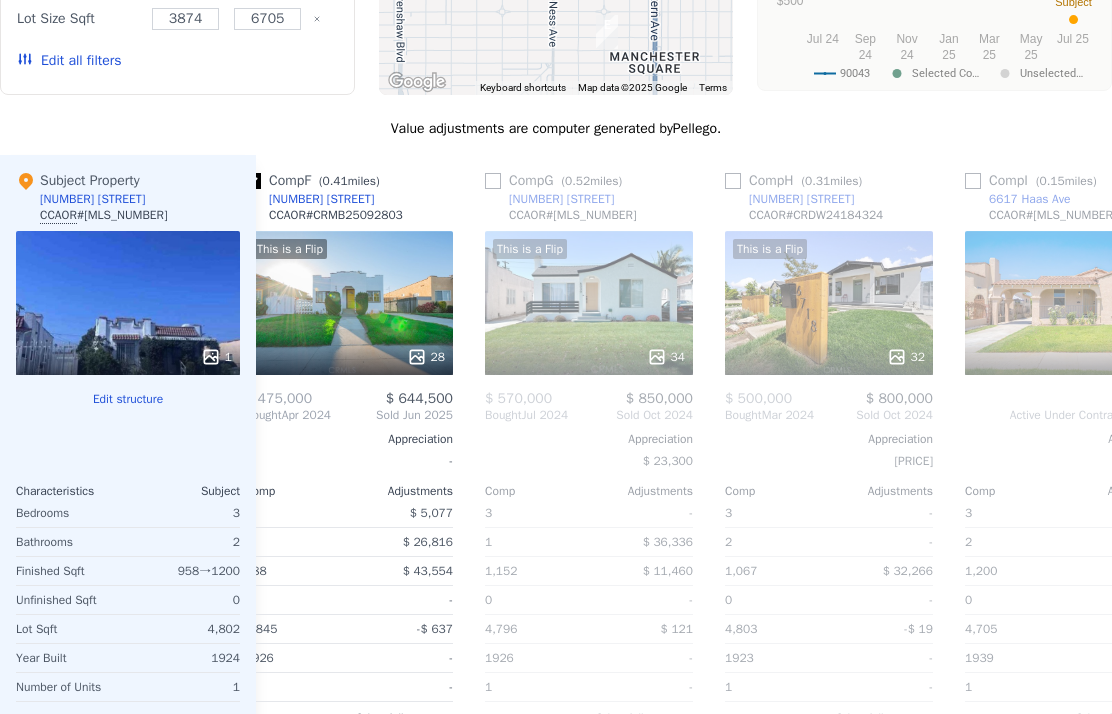 click at bounding box center [733, 181] 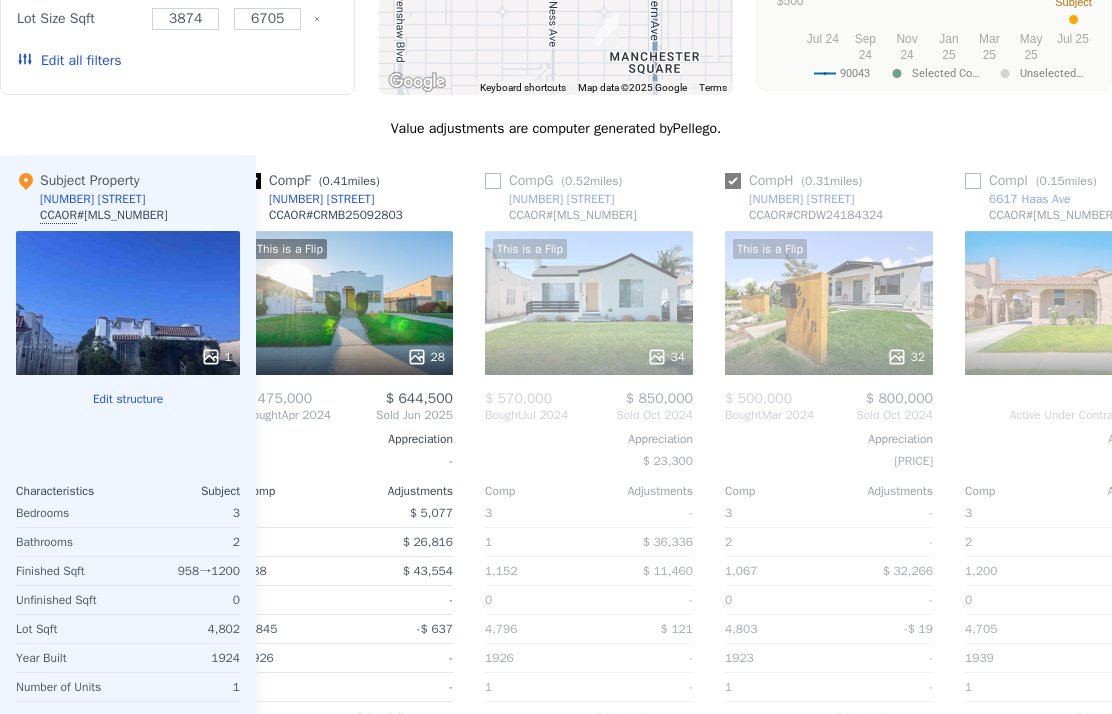 checkbox on "true" 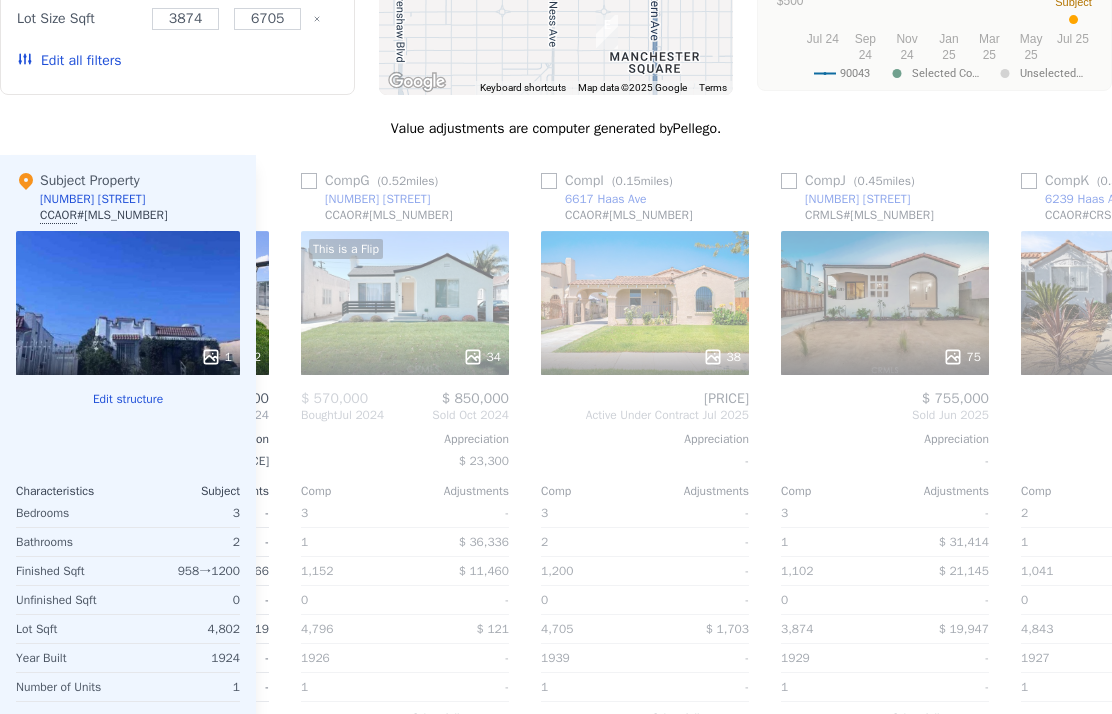 scroll, scrollTop: 0, scrollLeft: 1663, axis: horizontal 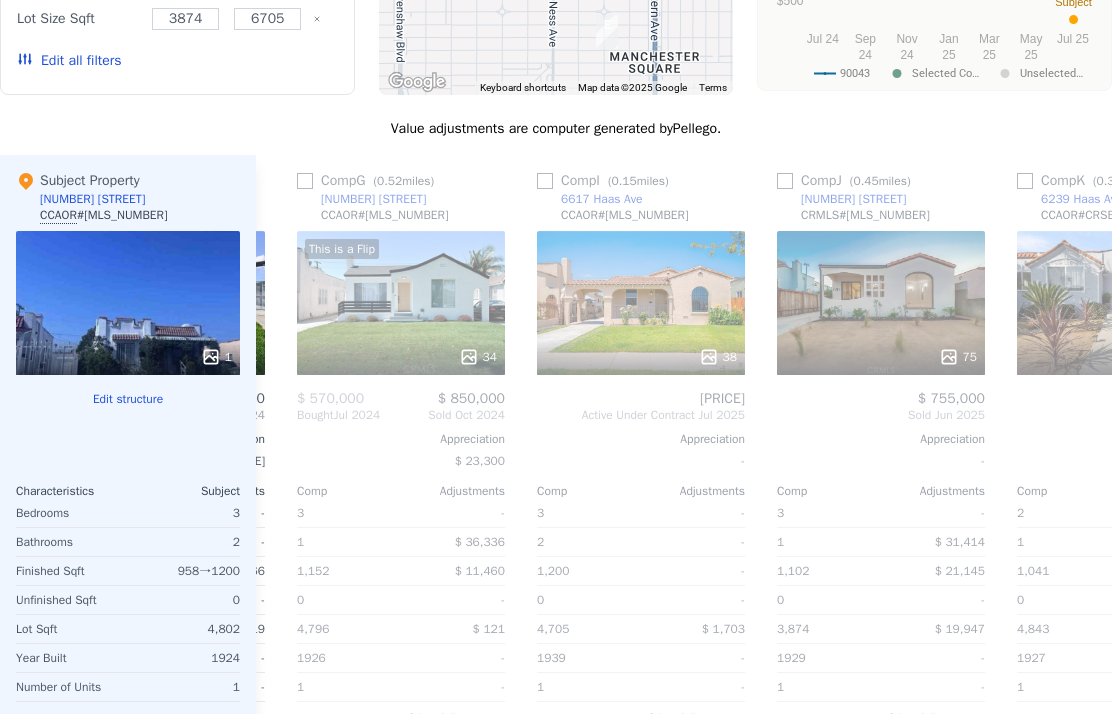 click on "Comp  I ( 0.15  miles)" at bounding box center [607, 181] 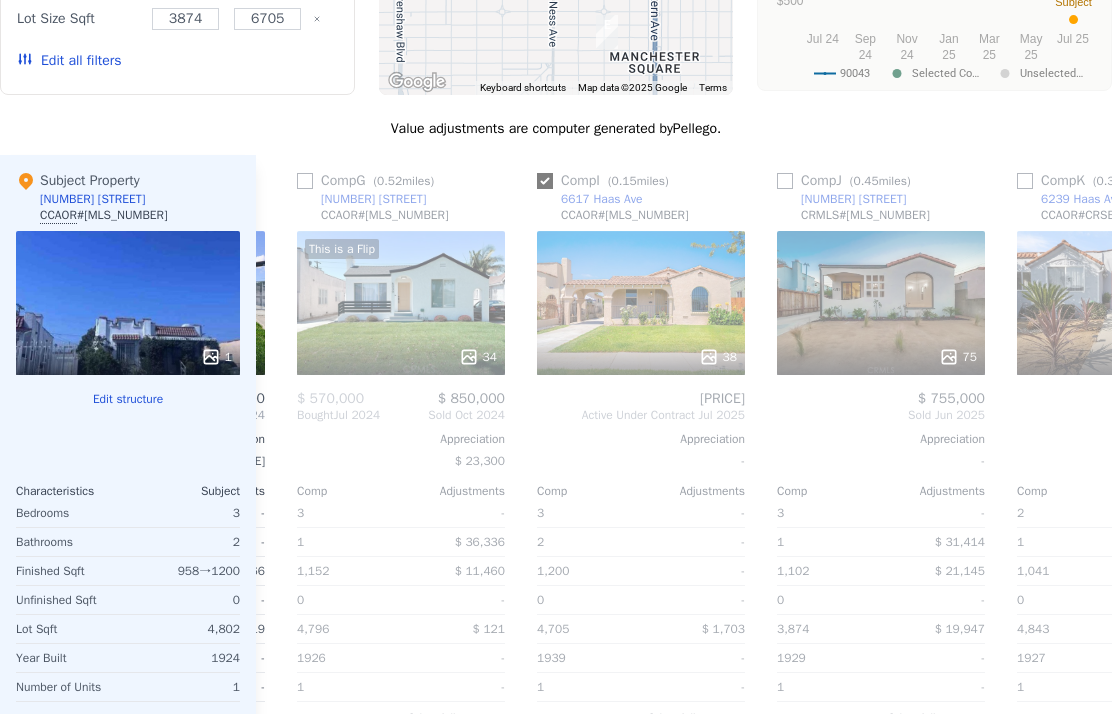 checkbox on "true" 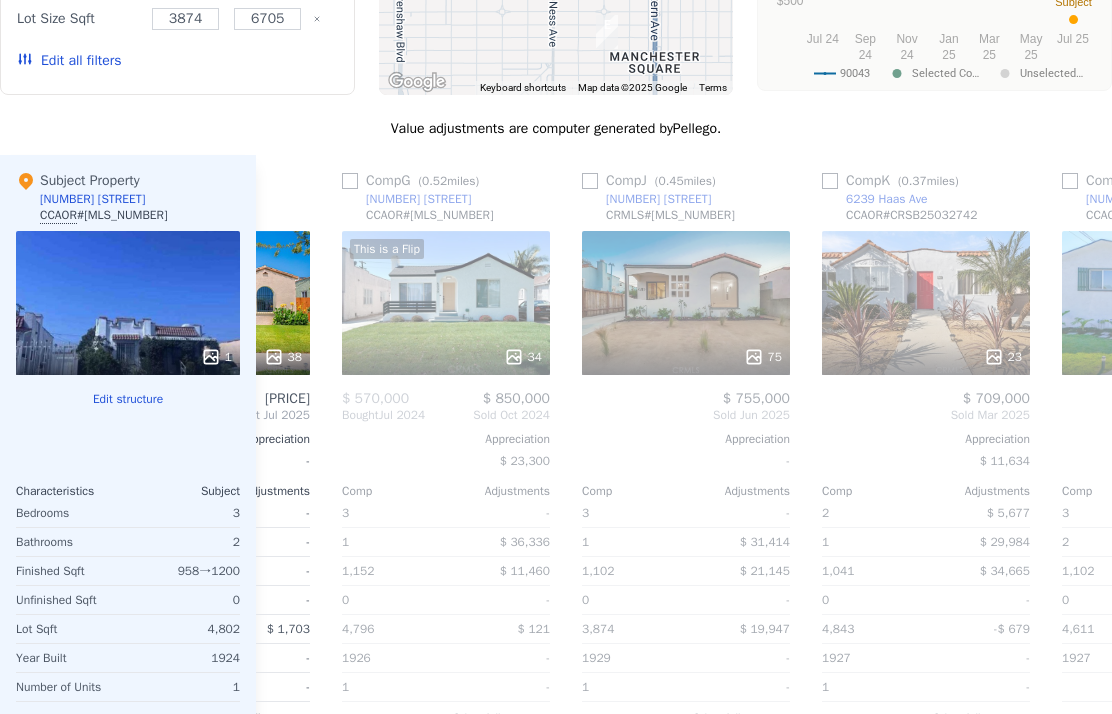 scroll, scrollTop: 0, scrollLeft: 1869, axis: horizontal 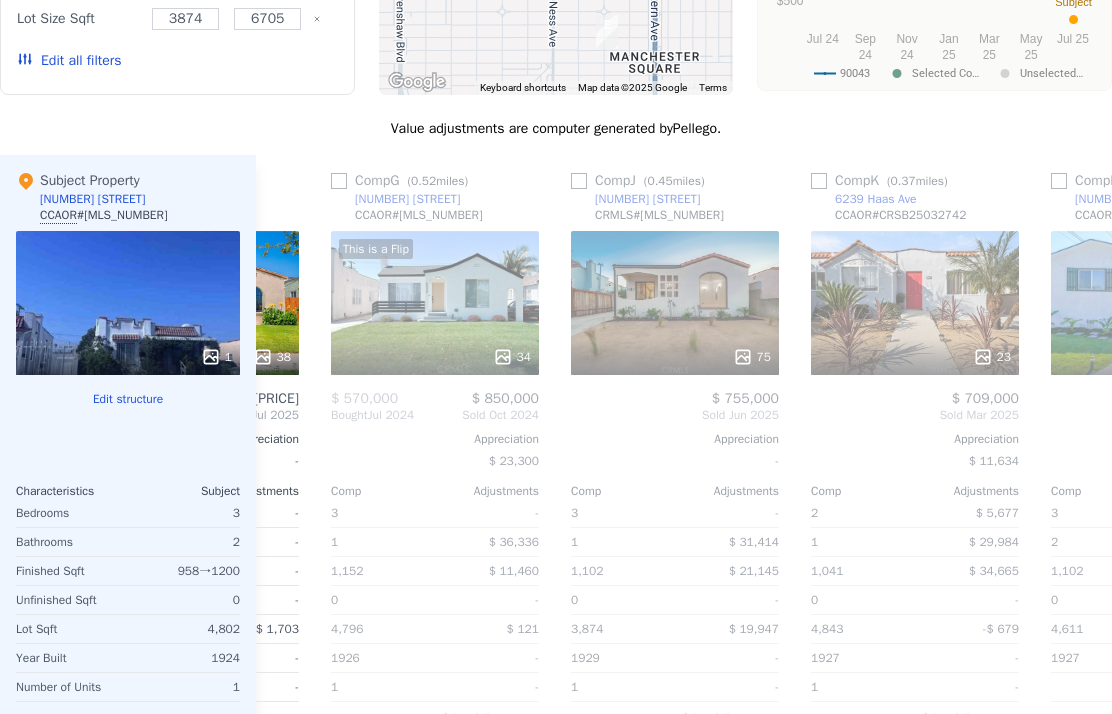 click at bounding box center (579, 181) 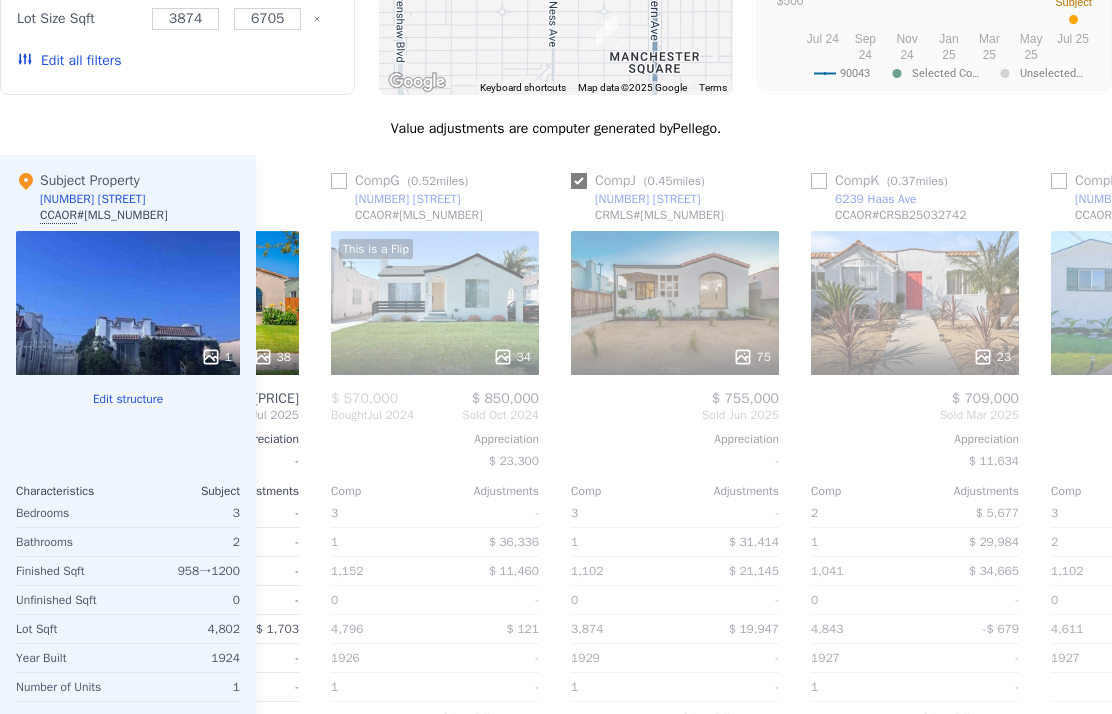 checkbox on "true" 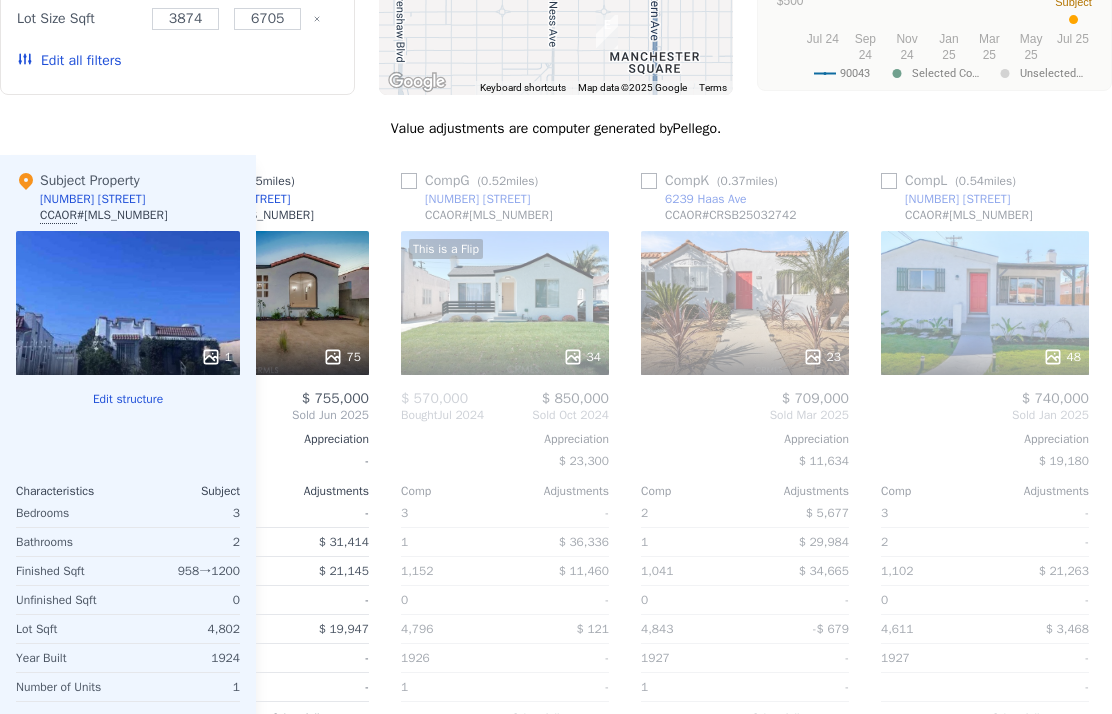 scroll, scrollTop: 0, scrollLeft: 2043, axis: horizontal 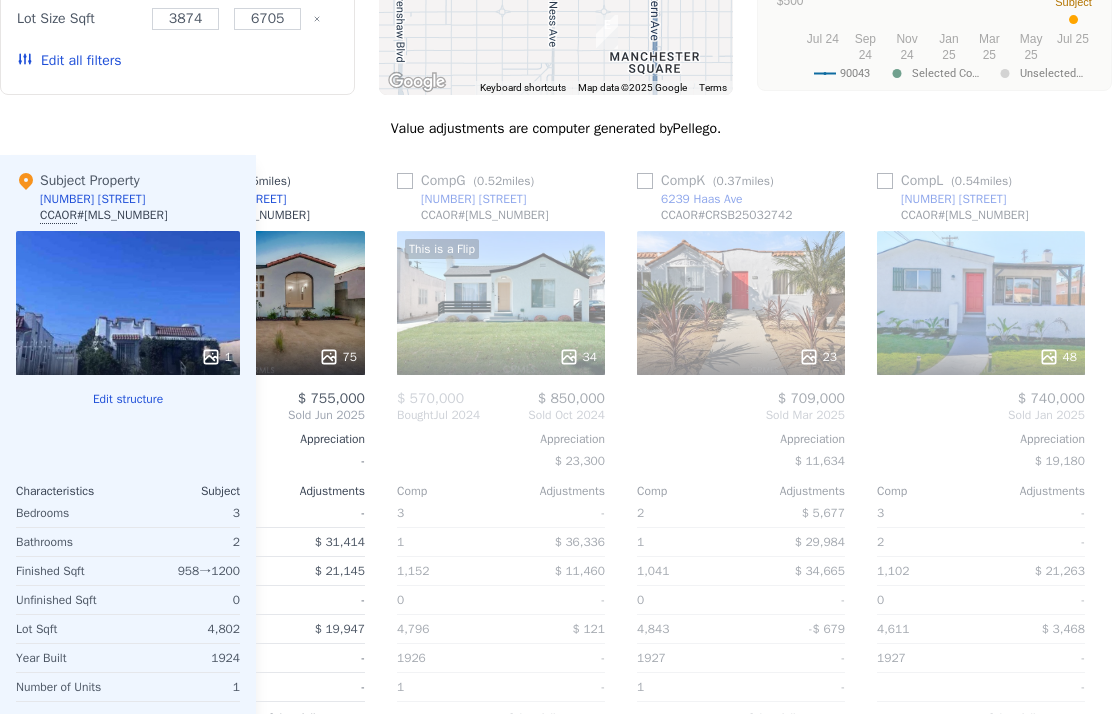 click at bounding box center (645, 181) 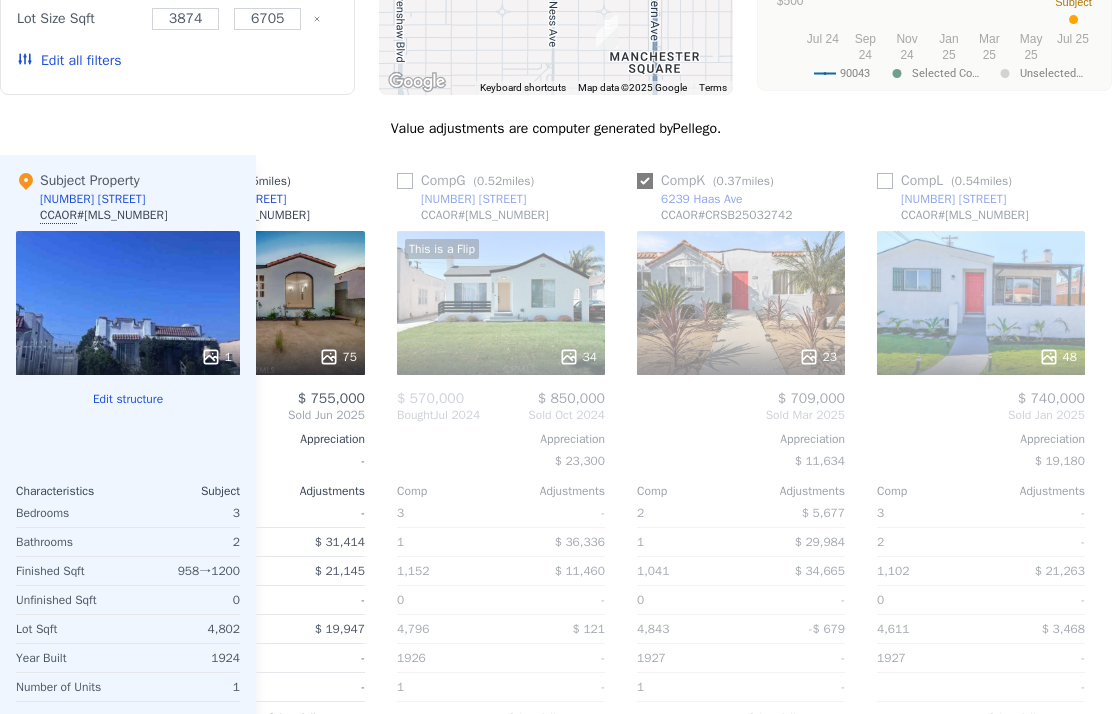 checkbox on "true" 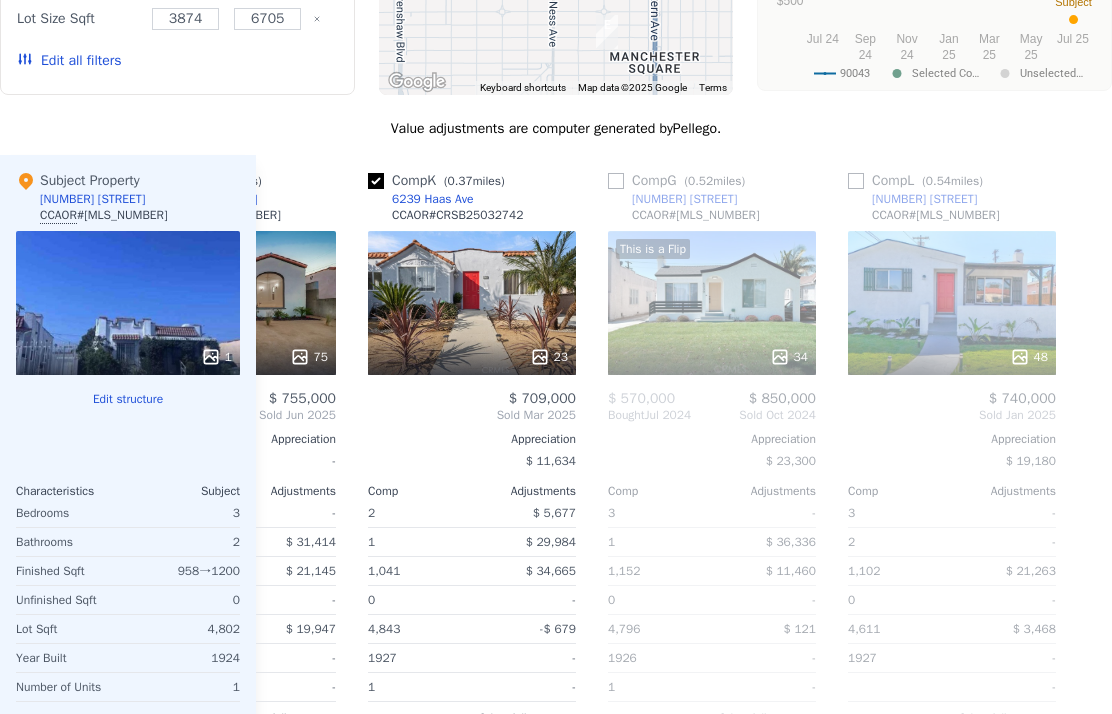 scroll, scrollTop: 0, scrollLeft: 2072, axis: horizontal 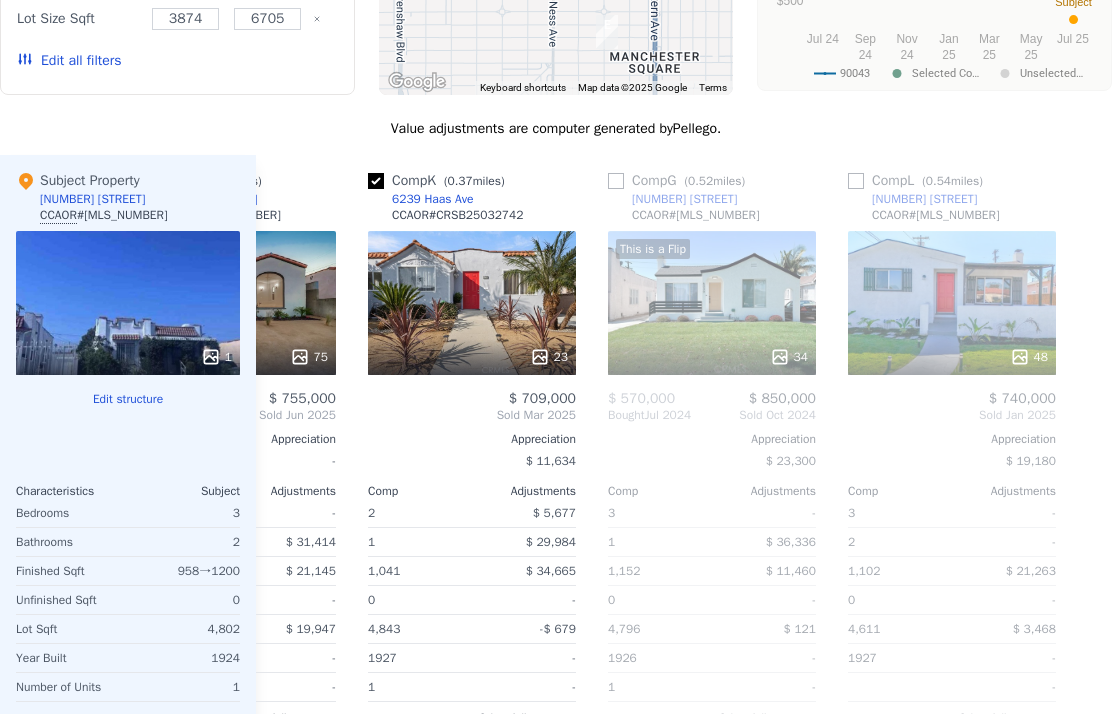 click on "Comp  L ( 0.54  miles)" at bounding box center [919, 181] 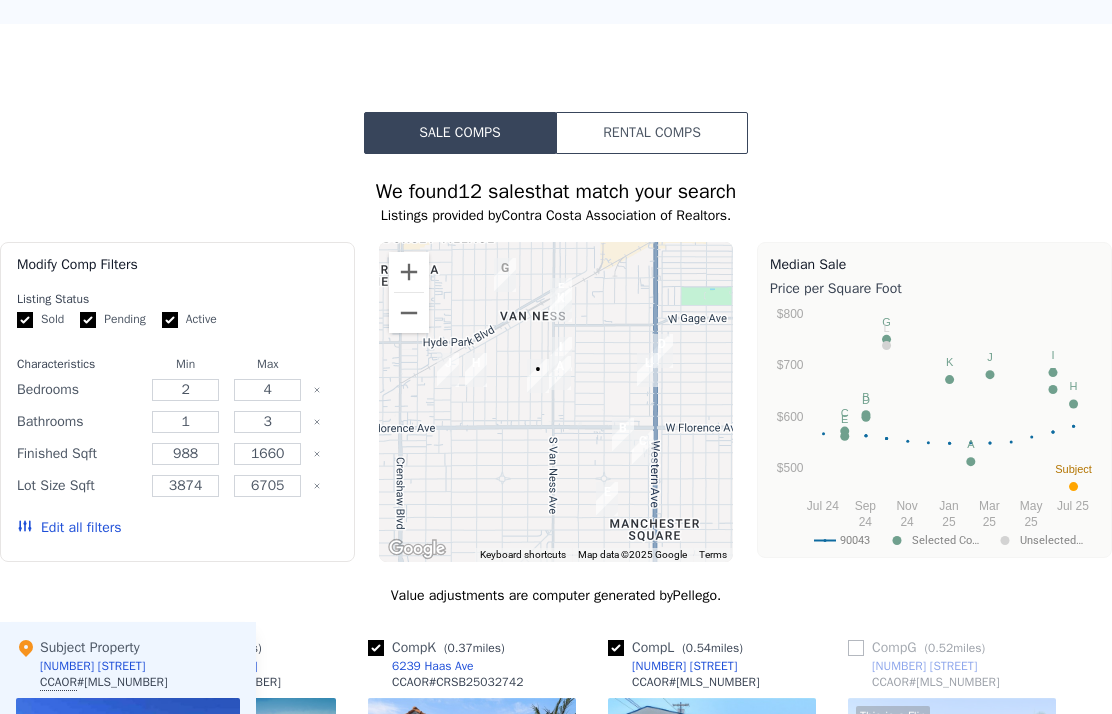 scroll, scrollTop: 1586, scrollLeft: 0, axis: vertical 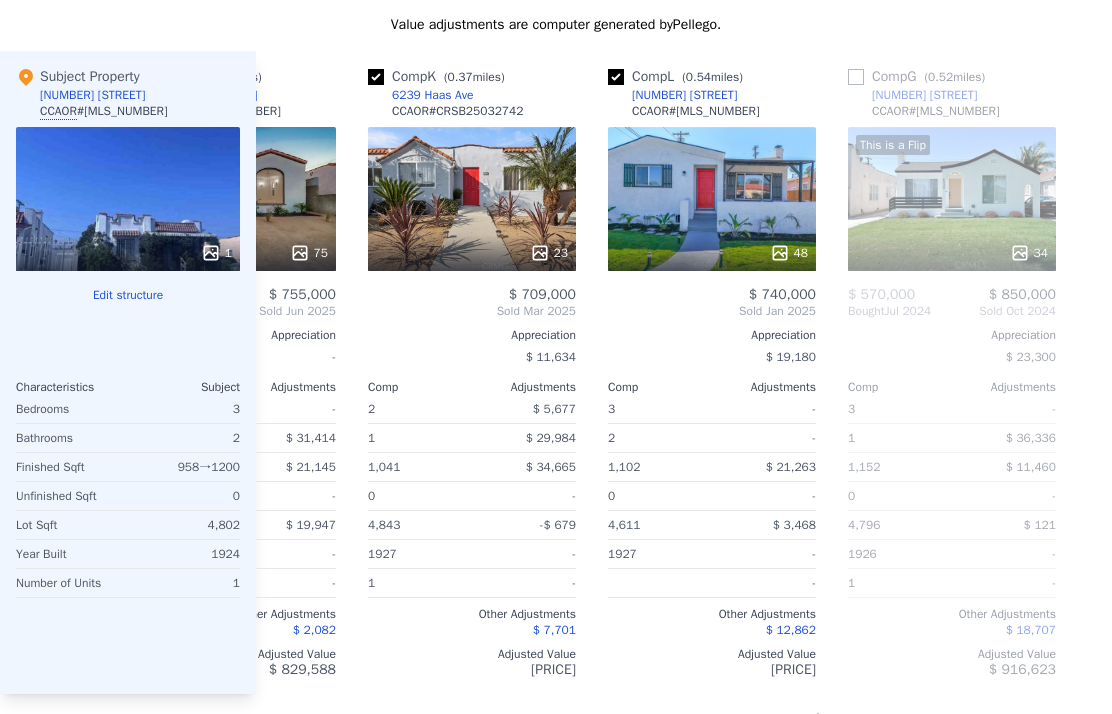 click on "This is a Flip 34" at bounding box center (952, 199) 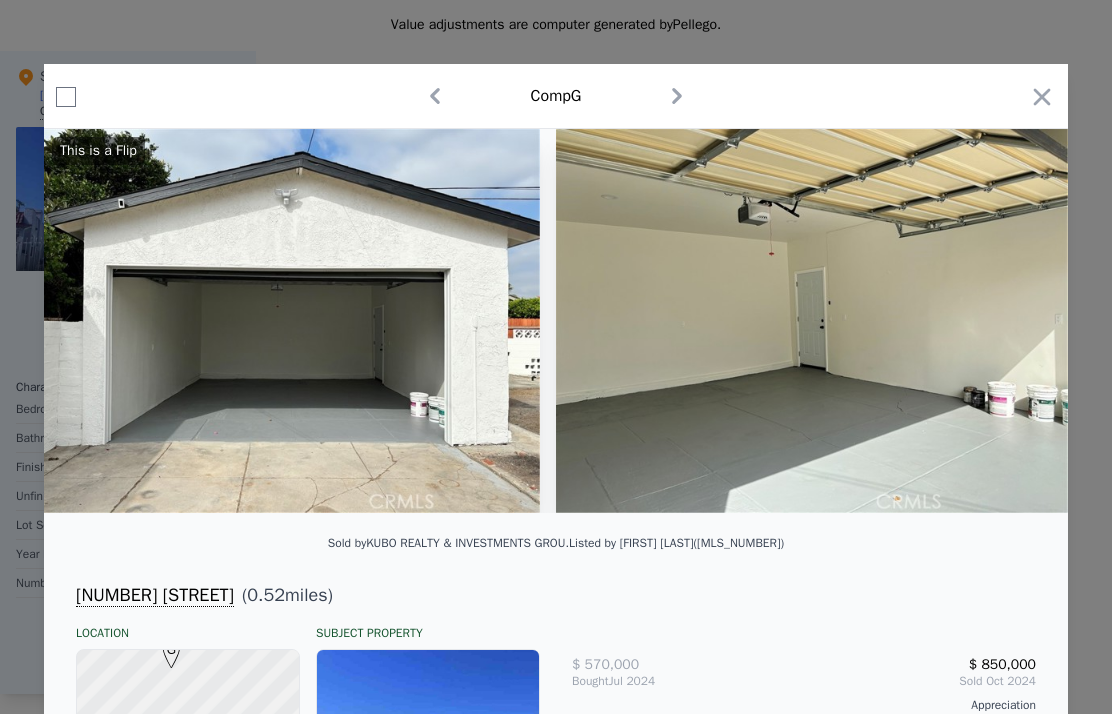 scroll, scrollTop: 0, scrollLeft: 16451, axis: horizontal 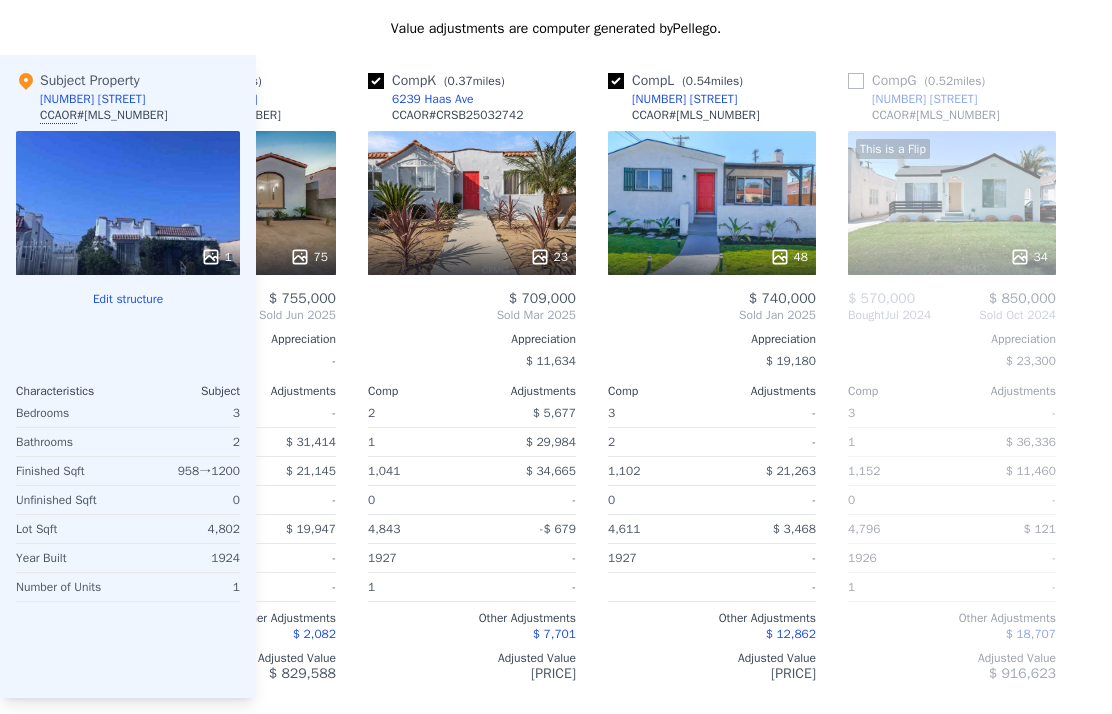 click on "This is a Flip 34" at bounding box center (952, 203) 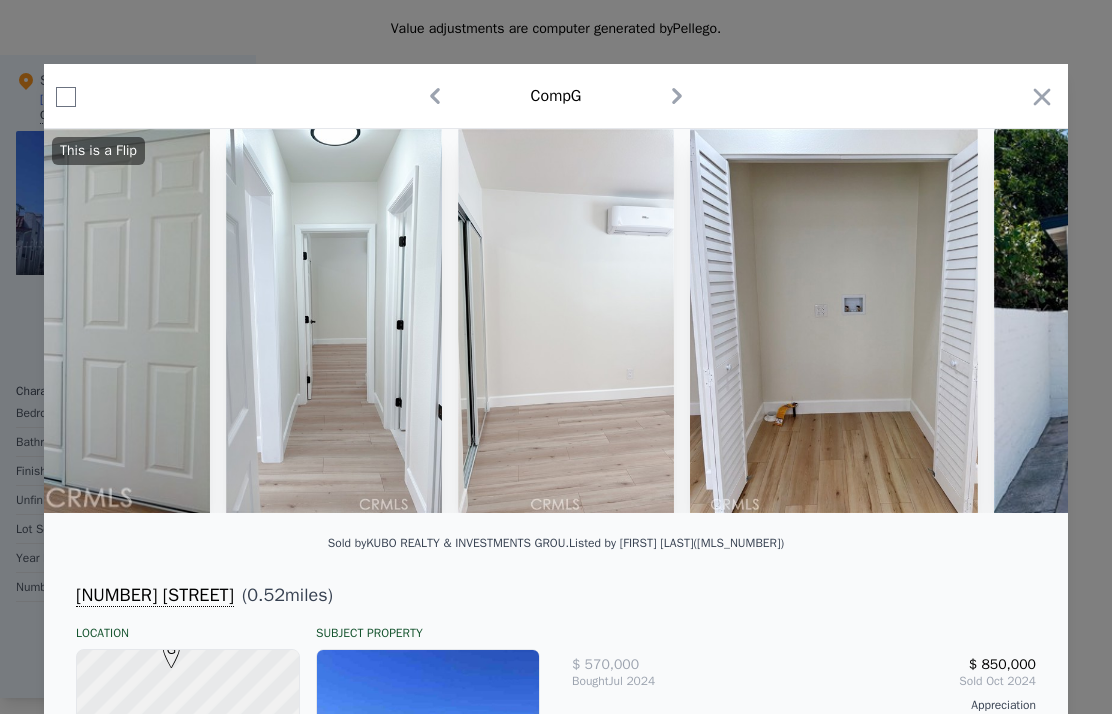 scroll, scrollTop: 0, scrollLeft: 14811, axis: horizontal 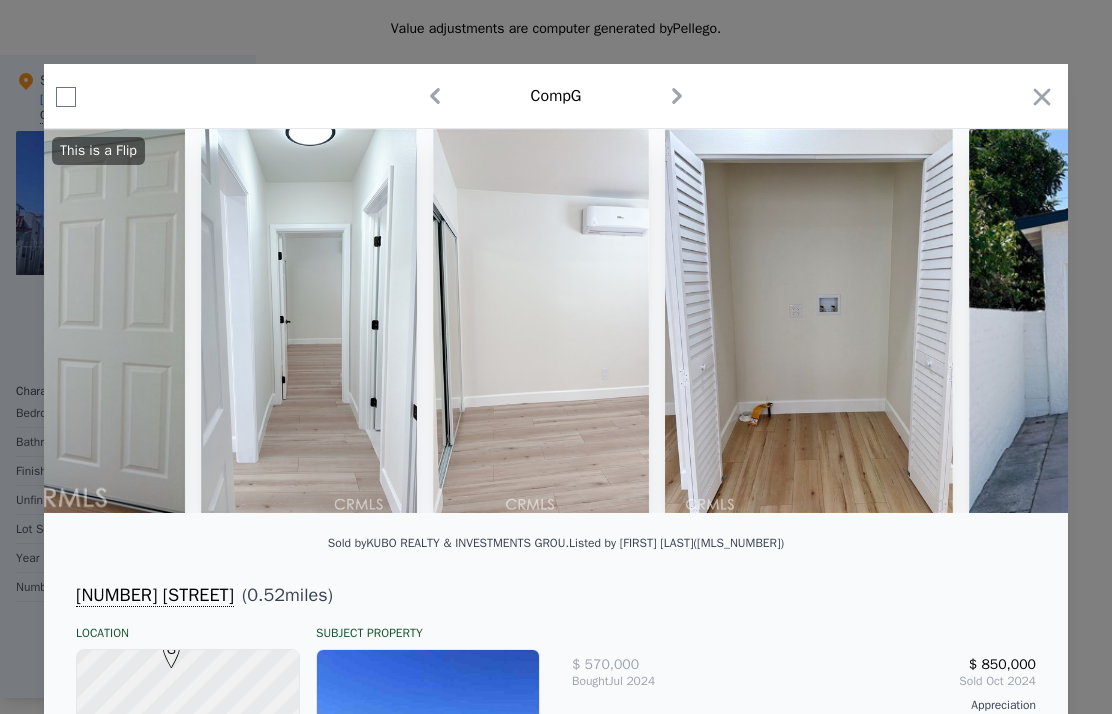 click 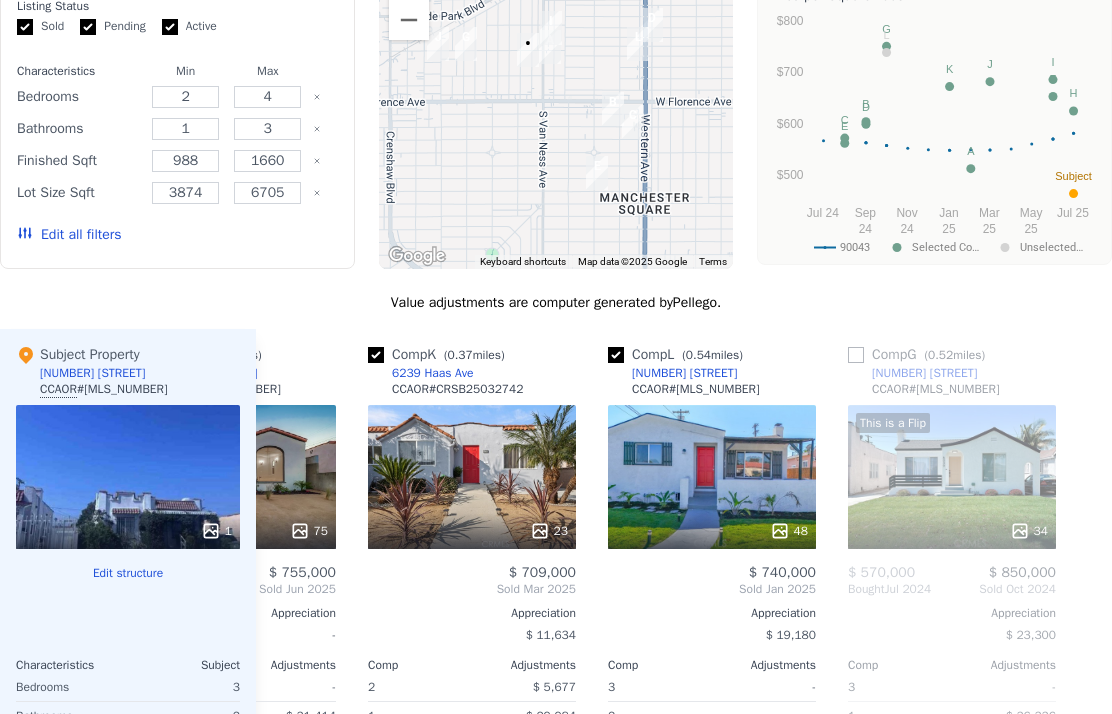 scroll, scrollTop: 1841, scrollLeft: 0, axis: vertical 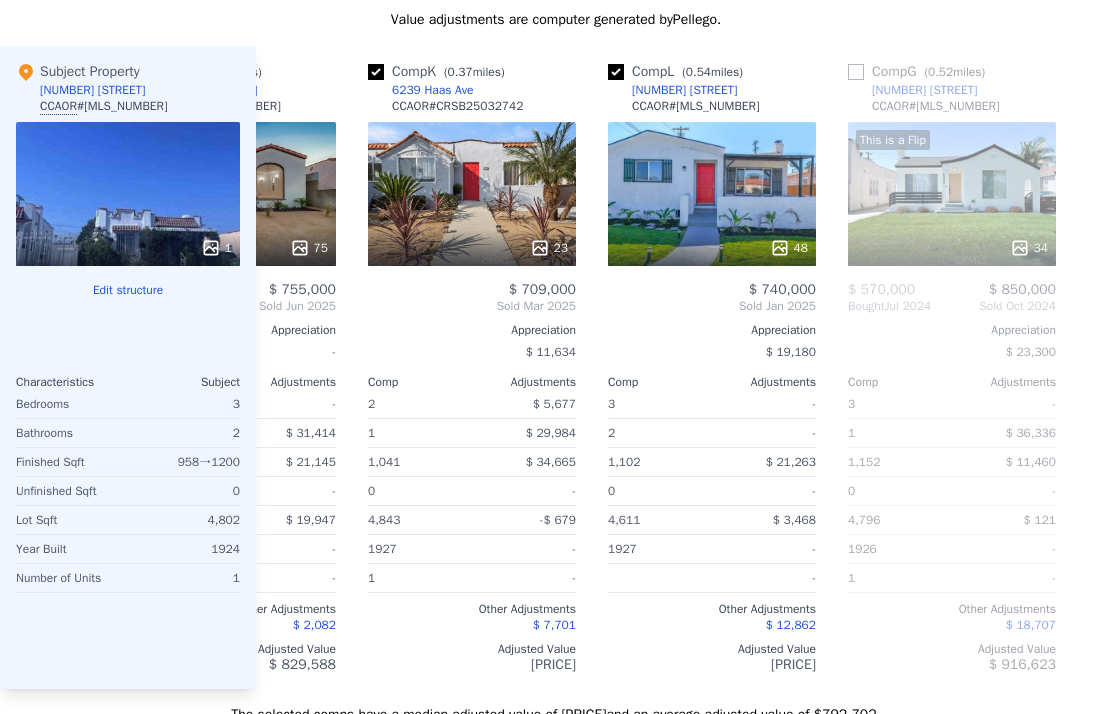 click on "48" at bounding box center (712, 194) 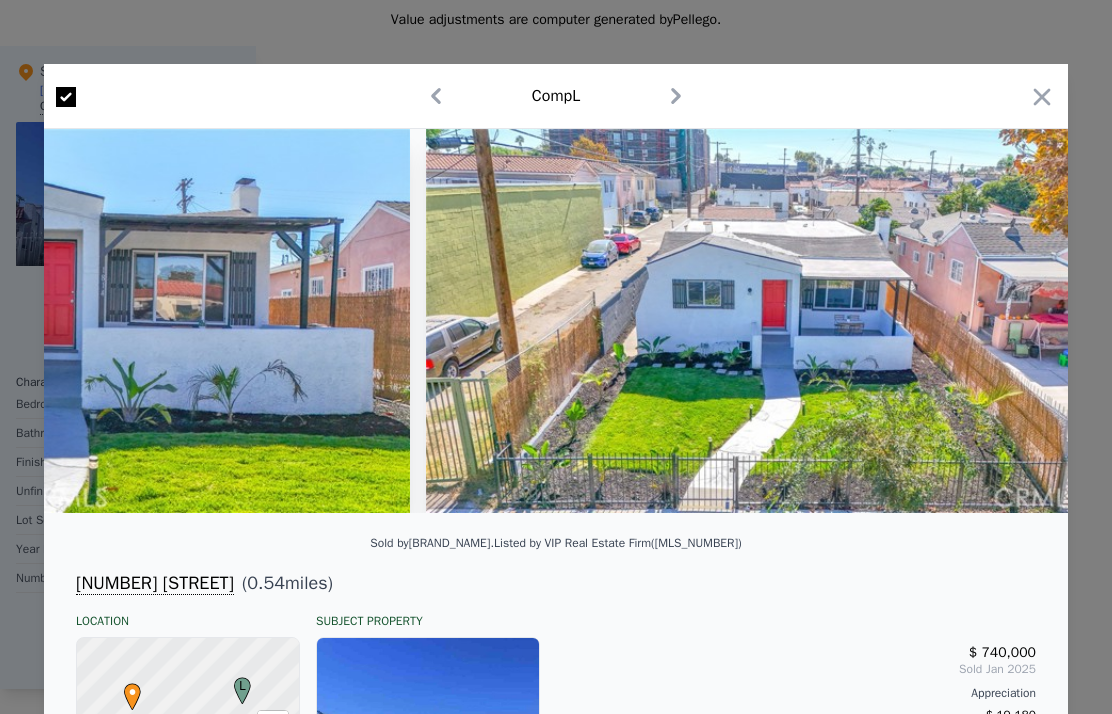 scroll, scrollTop: 0, scrollLeft: 321, axis: horizontal 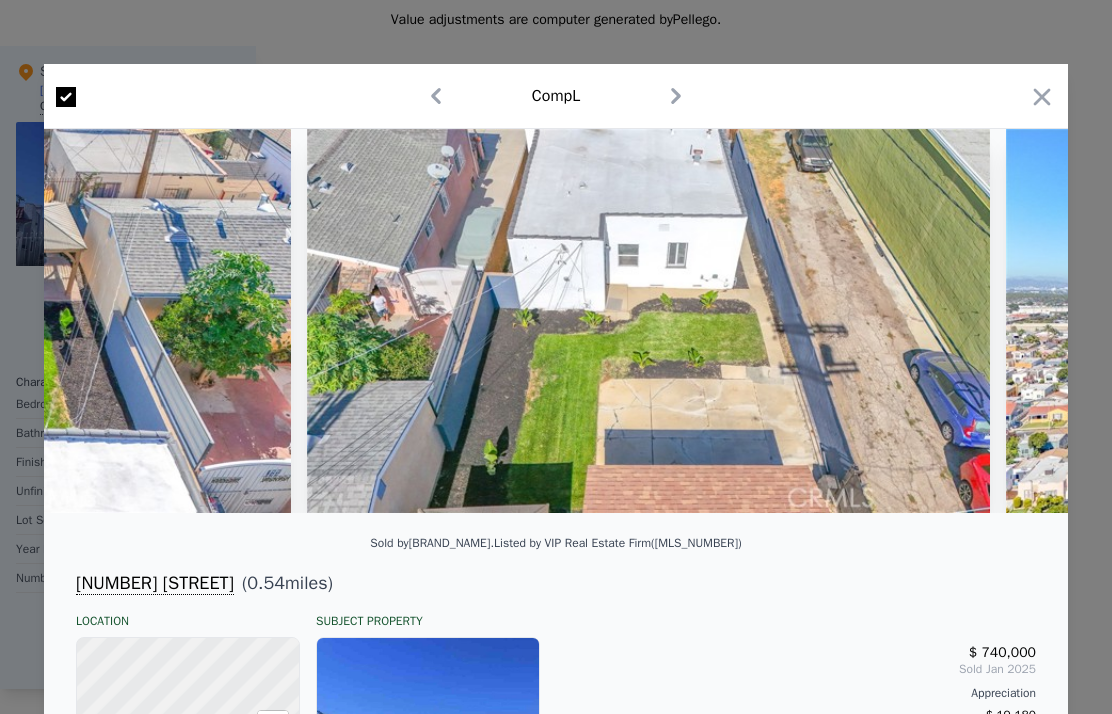 click 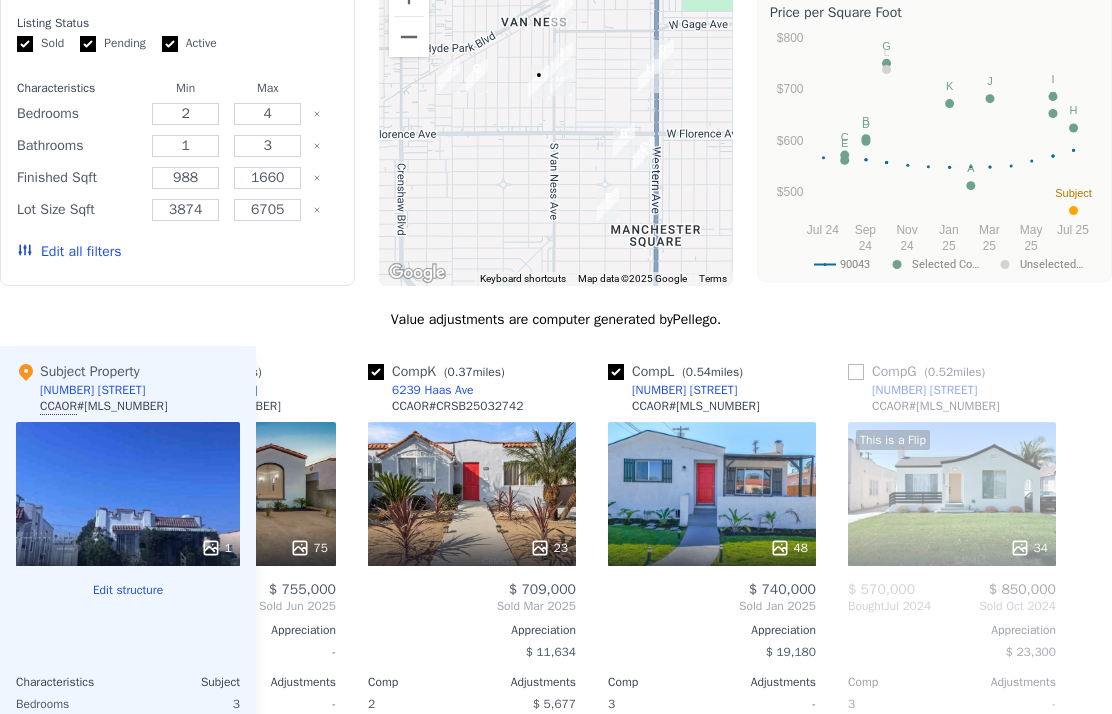 scroll, scrollTop: 1868, scrollLeft: 0, axis: vertical 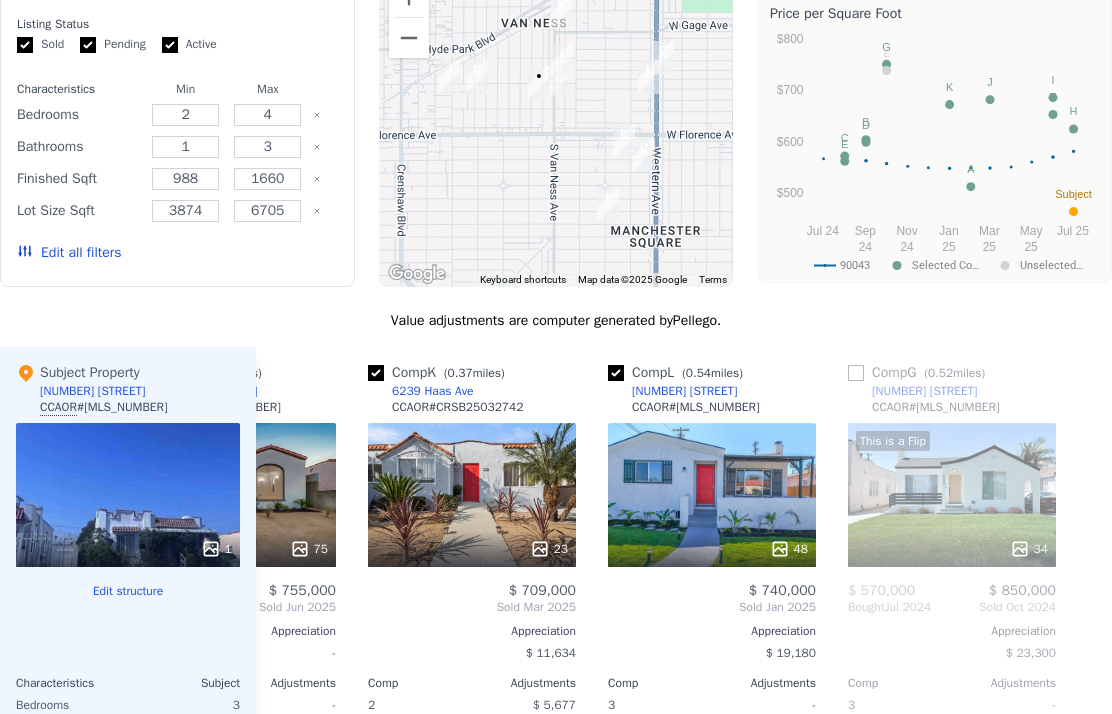 click at bounding box center (616, 373) 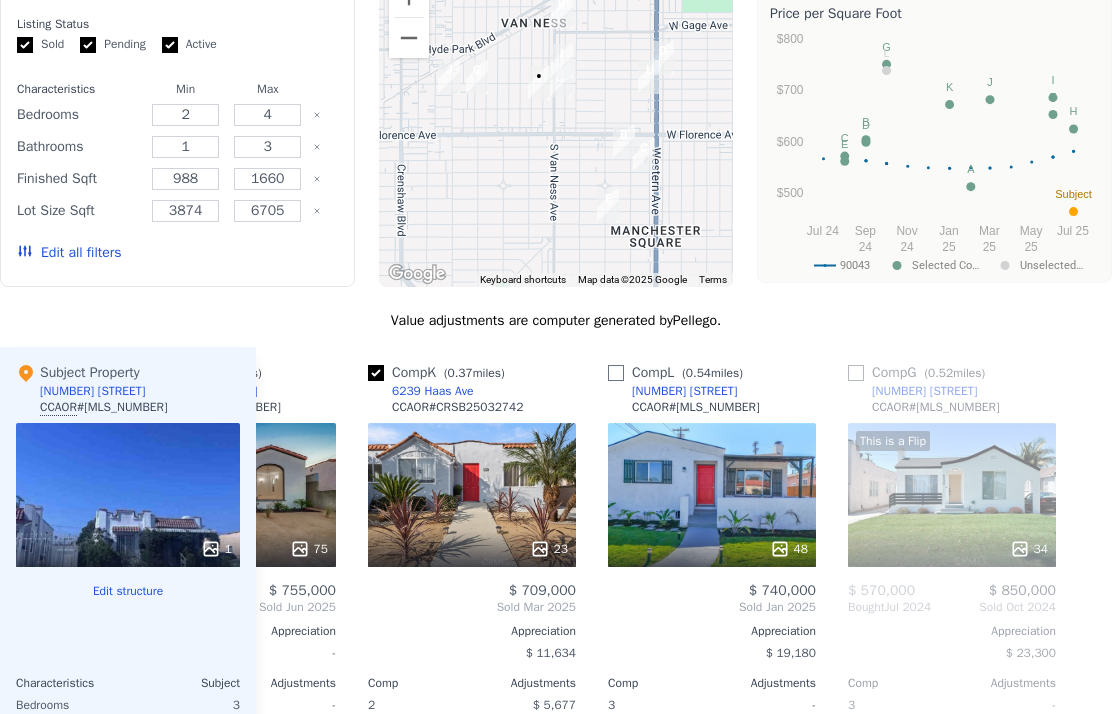 checkbox on "false" 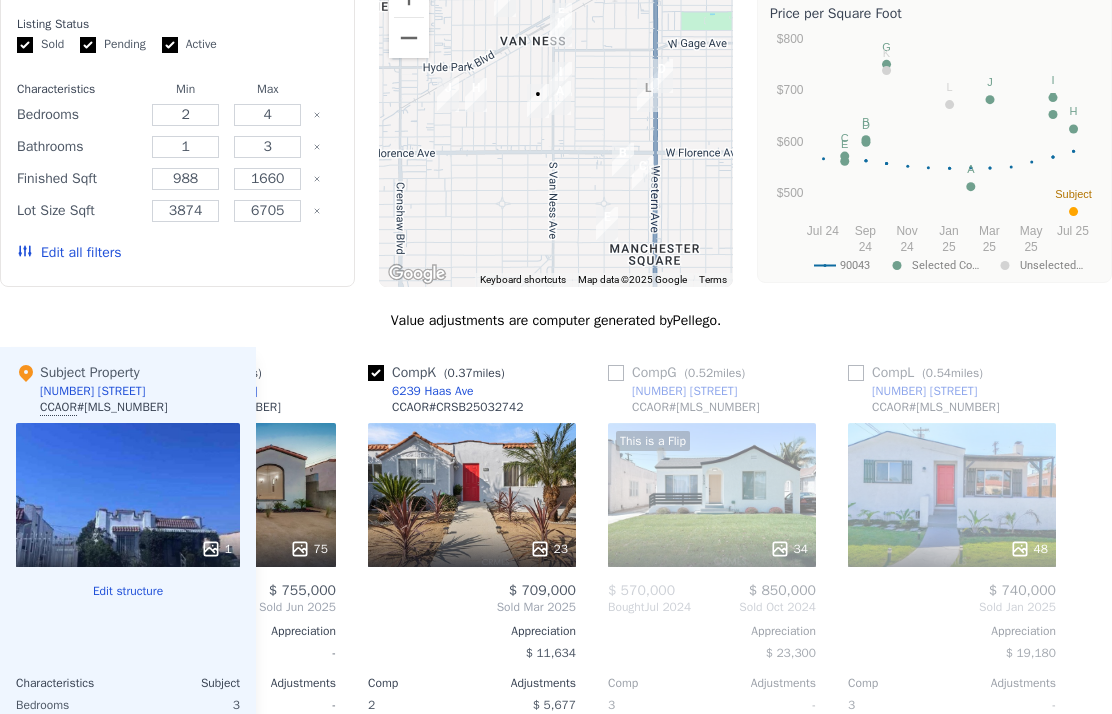 click at bounding box center (616, 373) 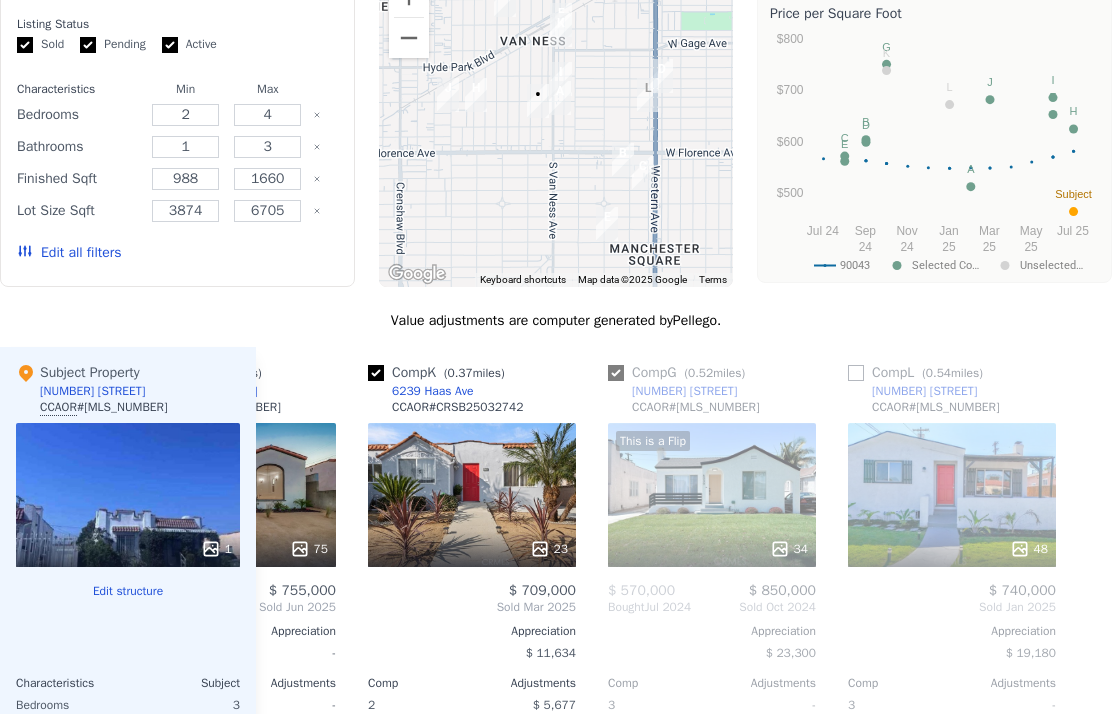 checkbox on "true" 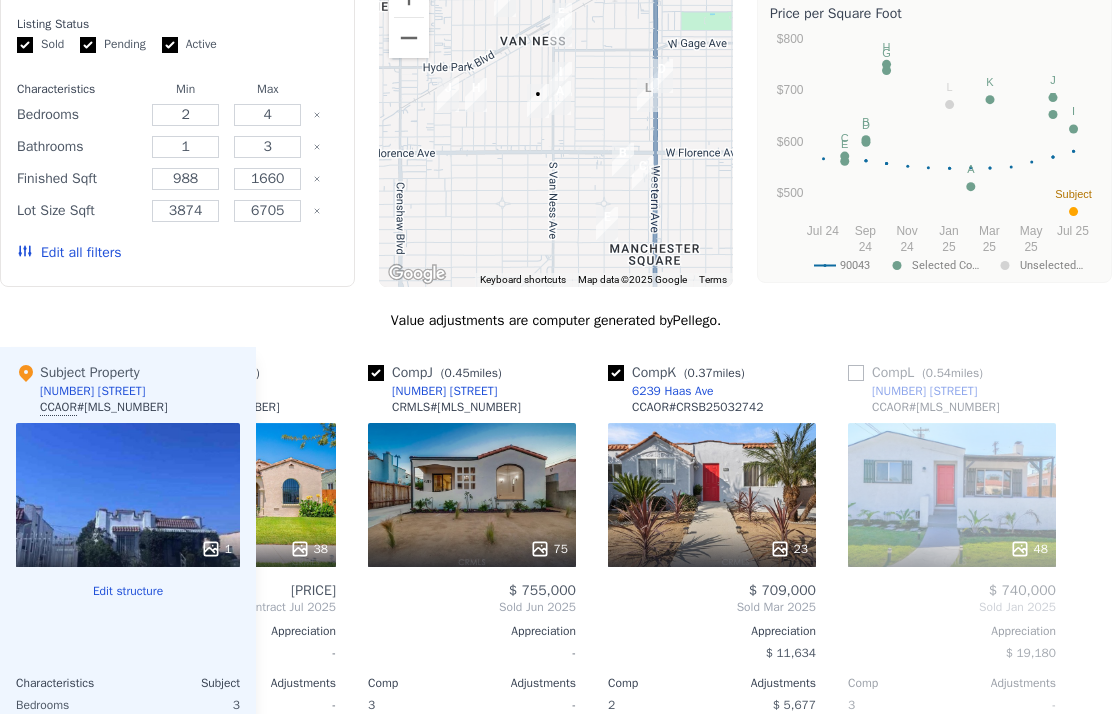 click at bounding box center (616, 373) 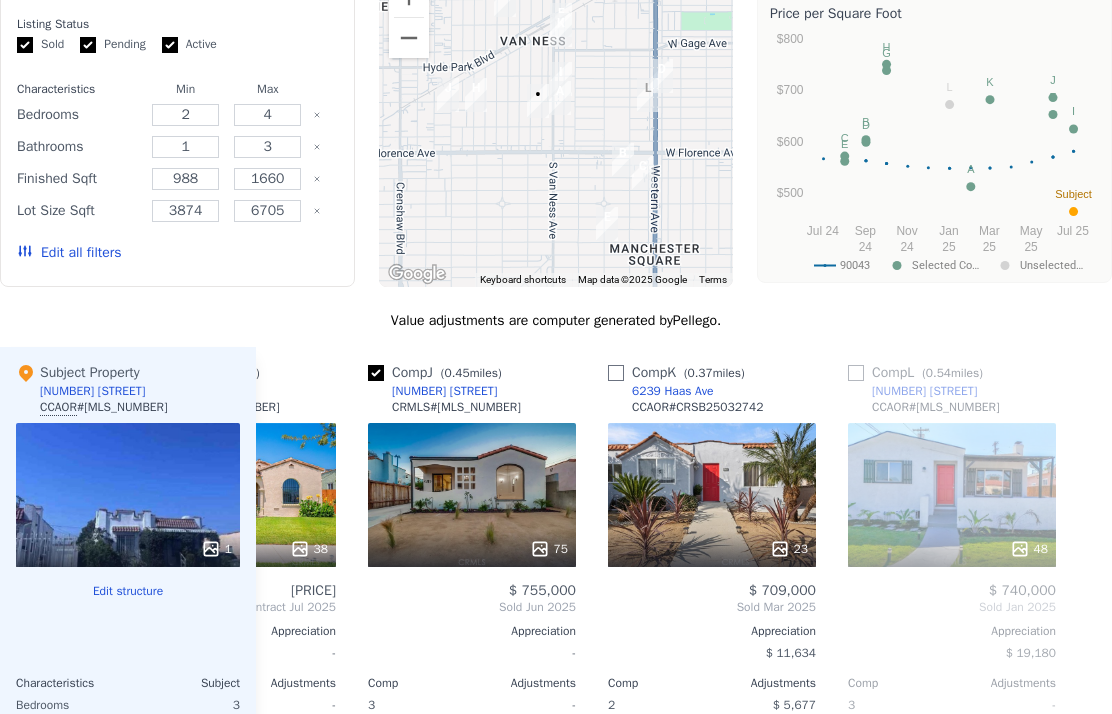 checkbox on "false" 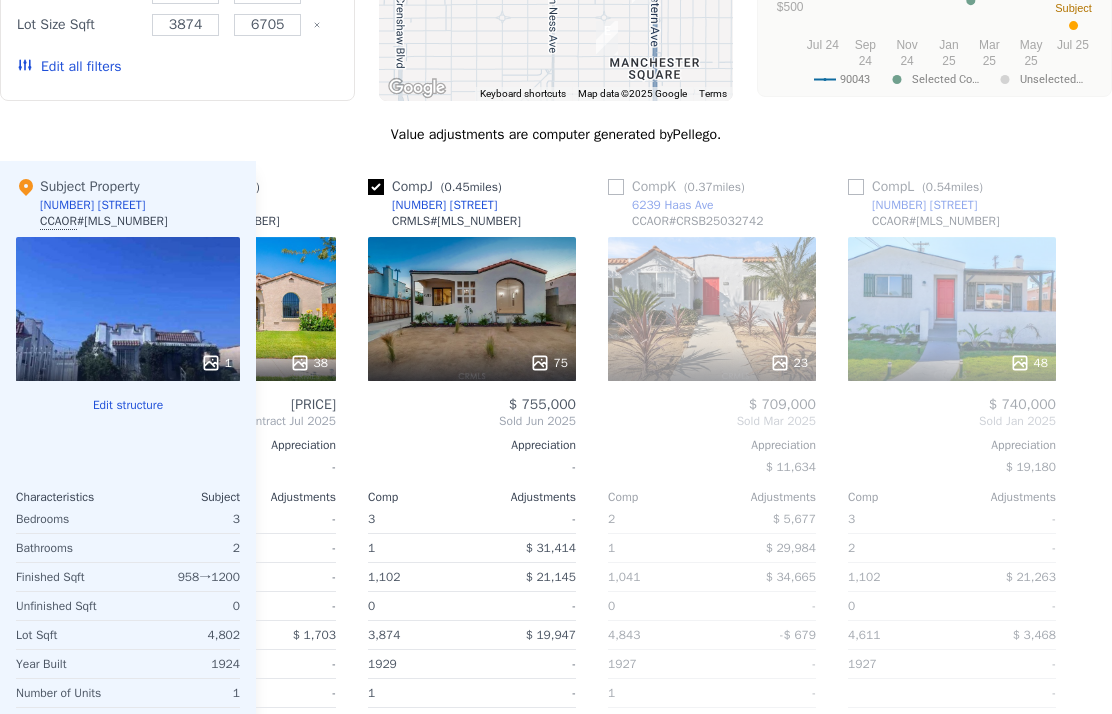 scroll, scrollTop: 2057, scrollLeft: 0, axis: vertical 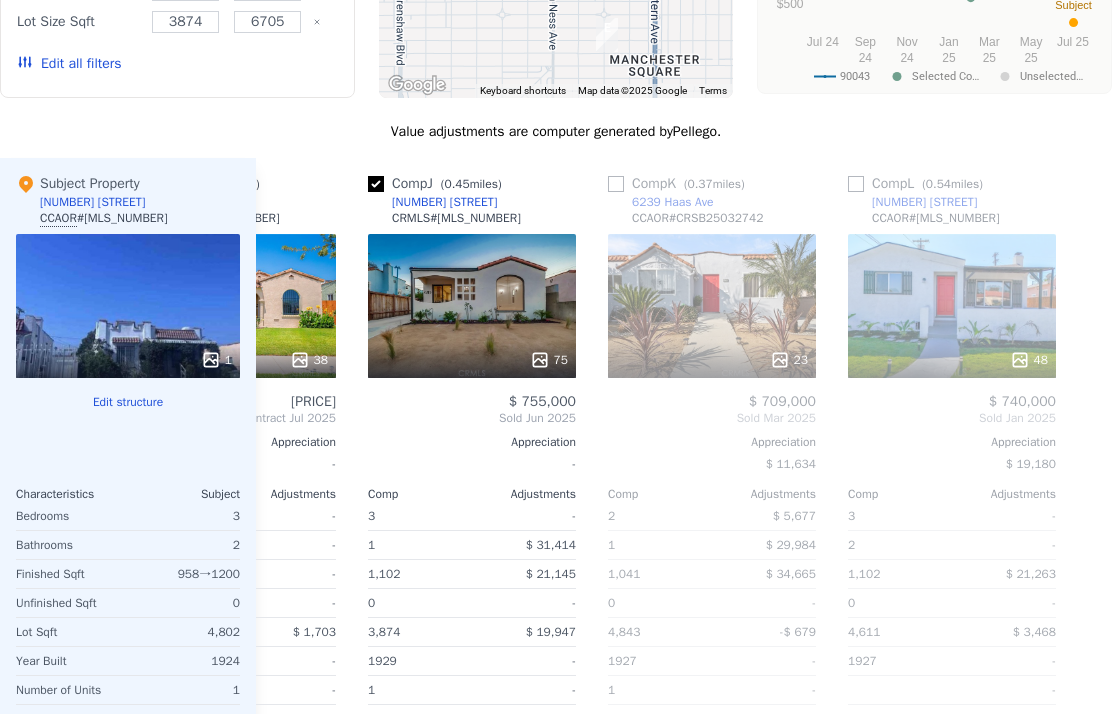 click on "75" at bounding box center [472, 306] 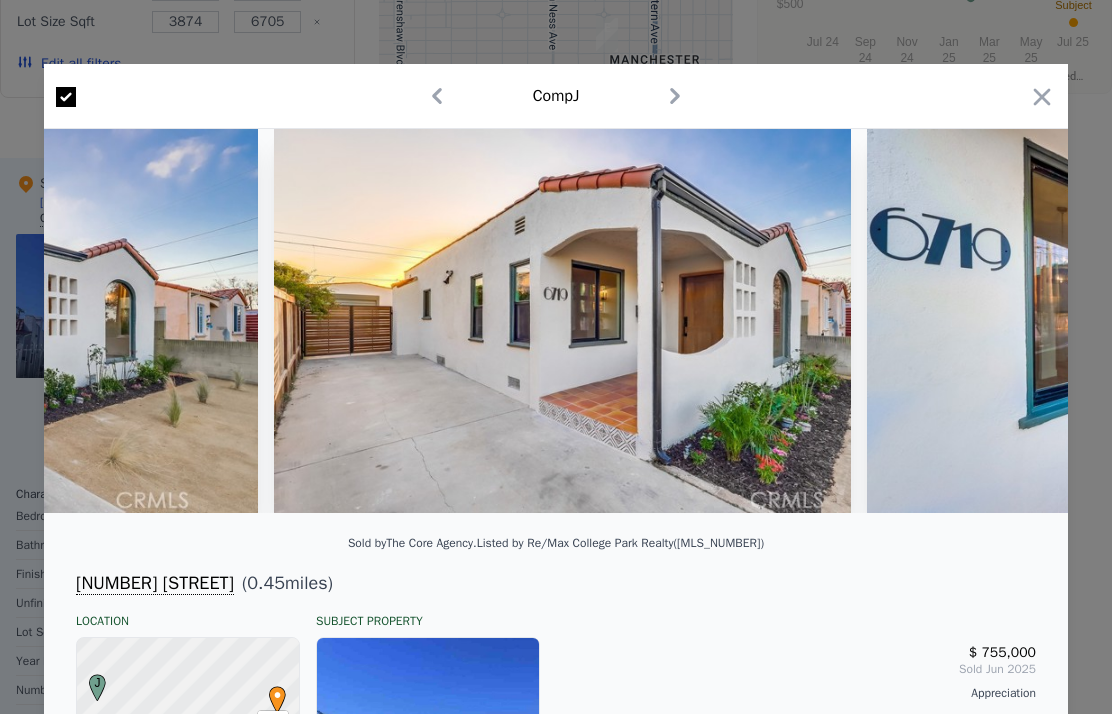 scroll, scrollTop: 0, scrollLeft: 35635, axis: horizontal 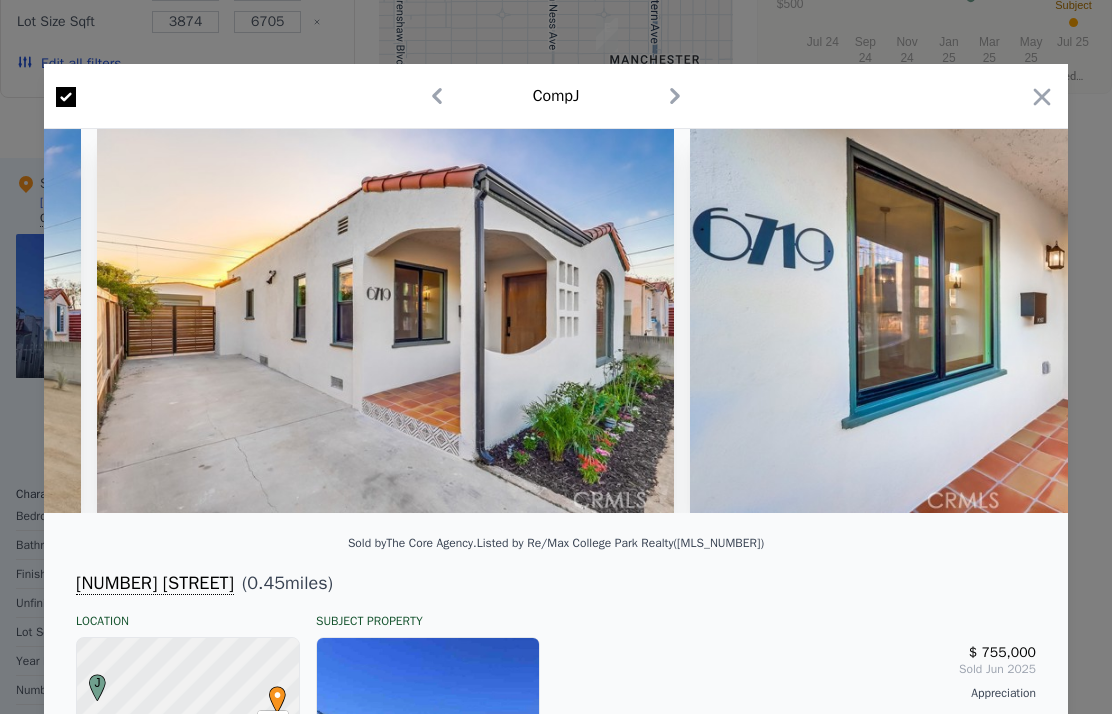 click 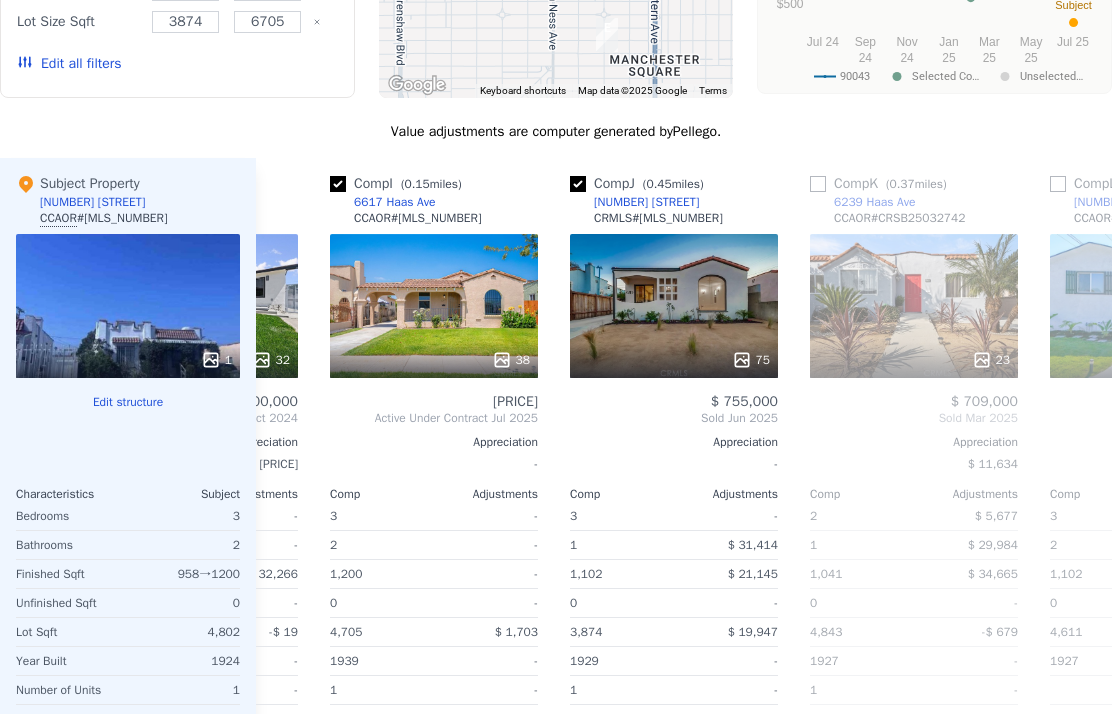 scroll, scrollTop: 0, scrollLeft: 1819, axis: horizontal 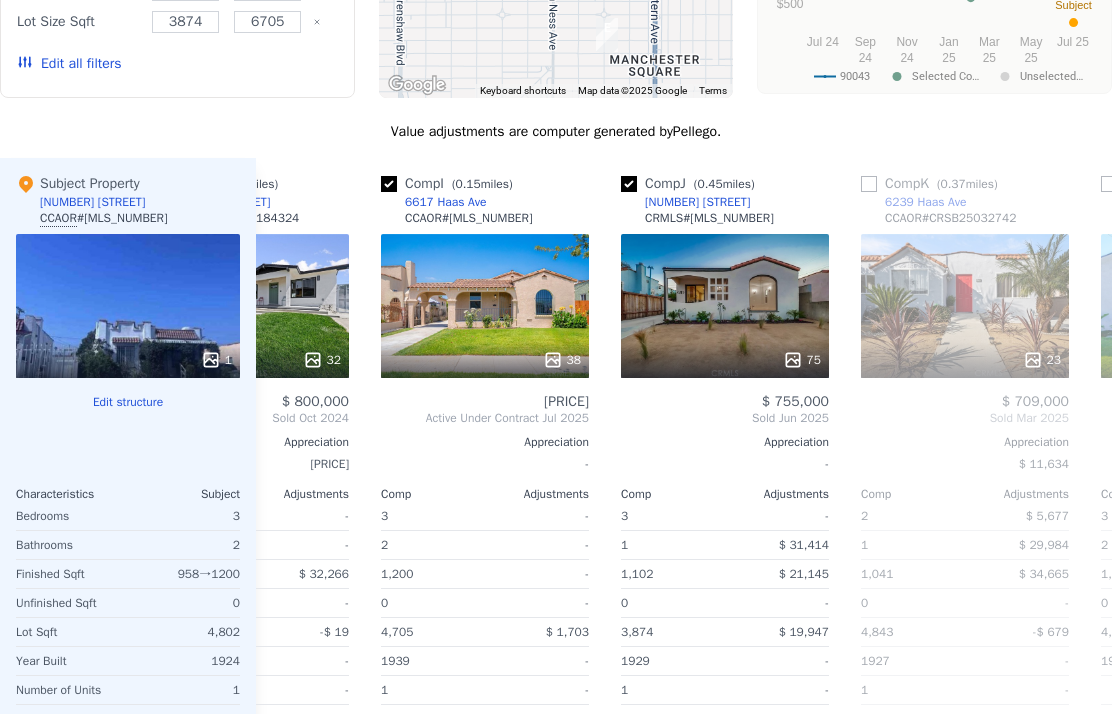 click on "75" at bounding box center [725, 306] 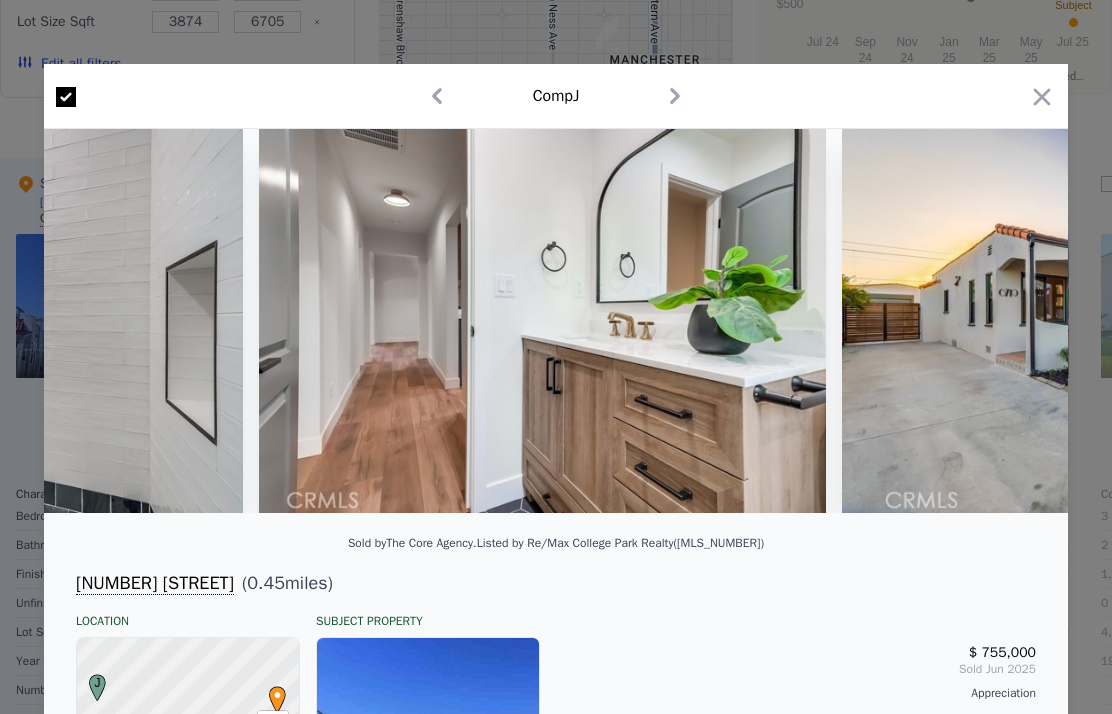 scroll, scrollTop: 0, scrollLeft: 32578, axis: horizontal 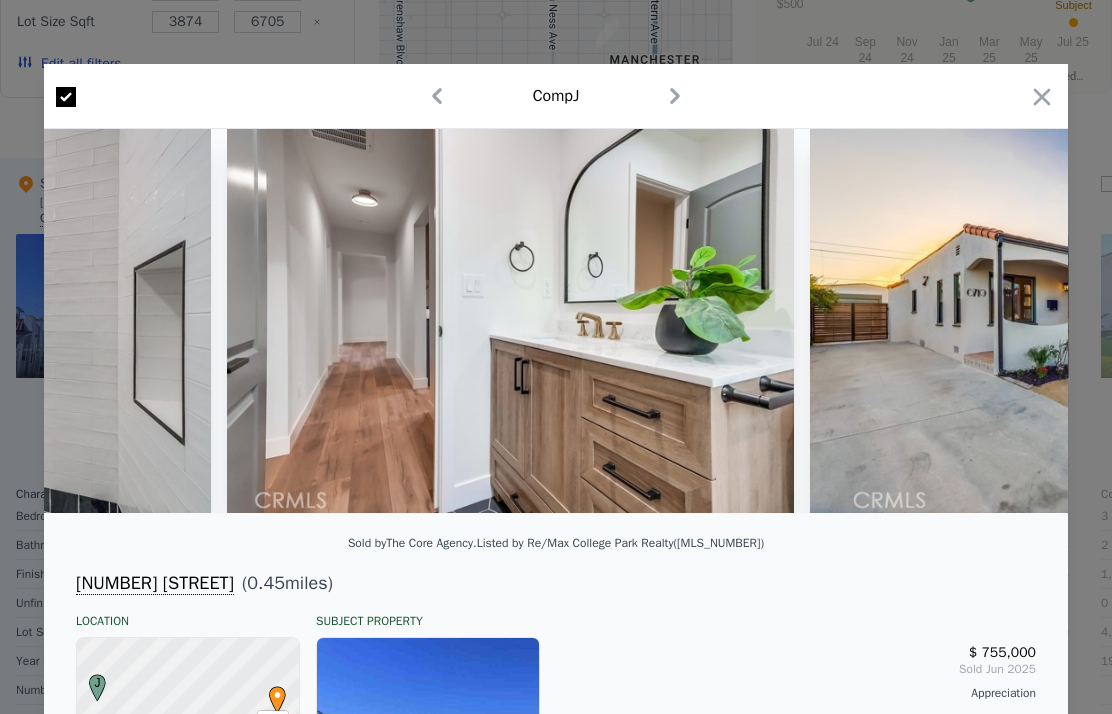 click 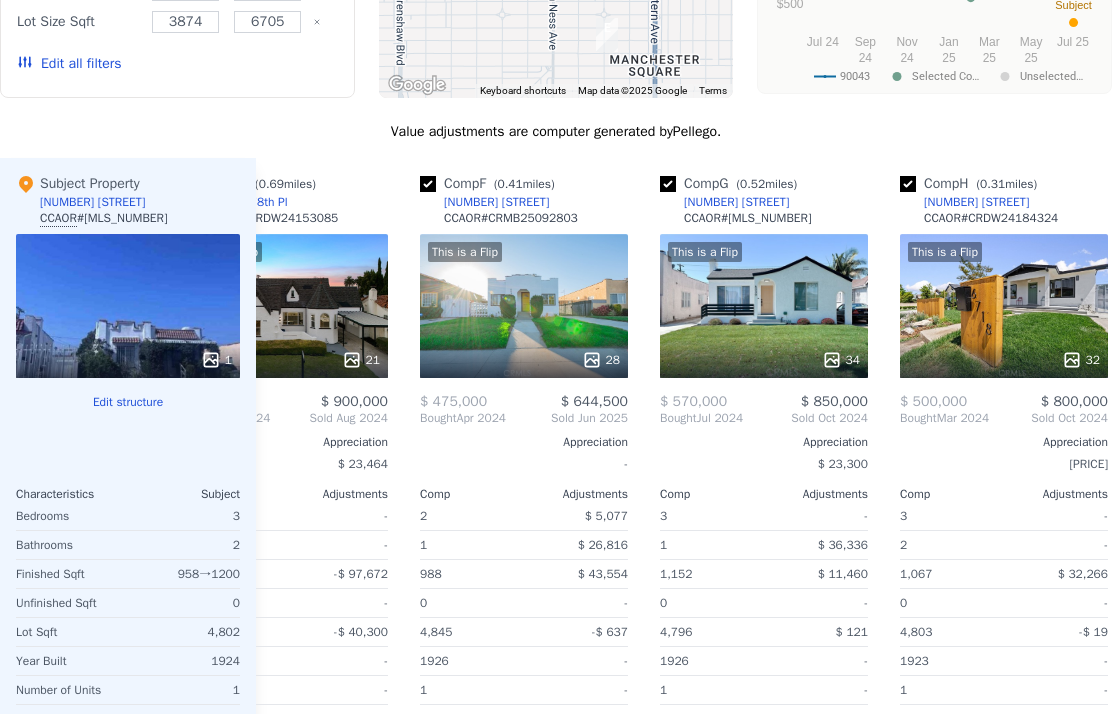 scroll, scrollTop: 0, scrollLeft: 1059, axis: horizontal 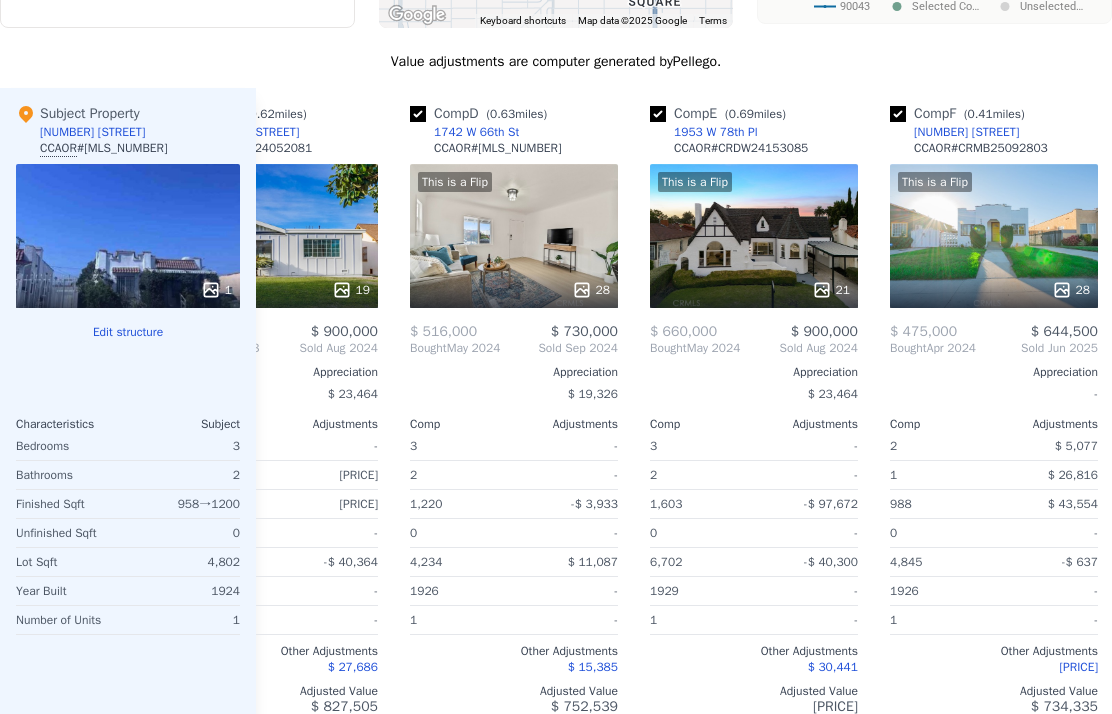 click on "This is a Flip 28" at bounding box center (514, 236) 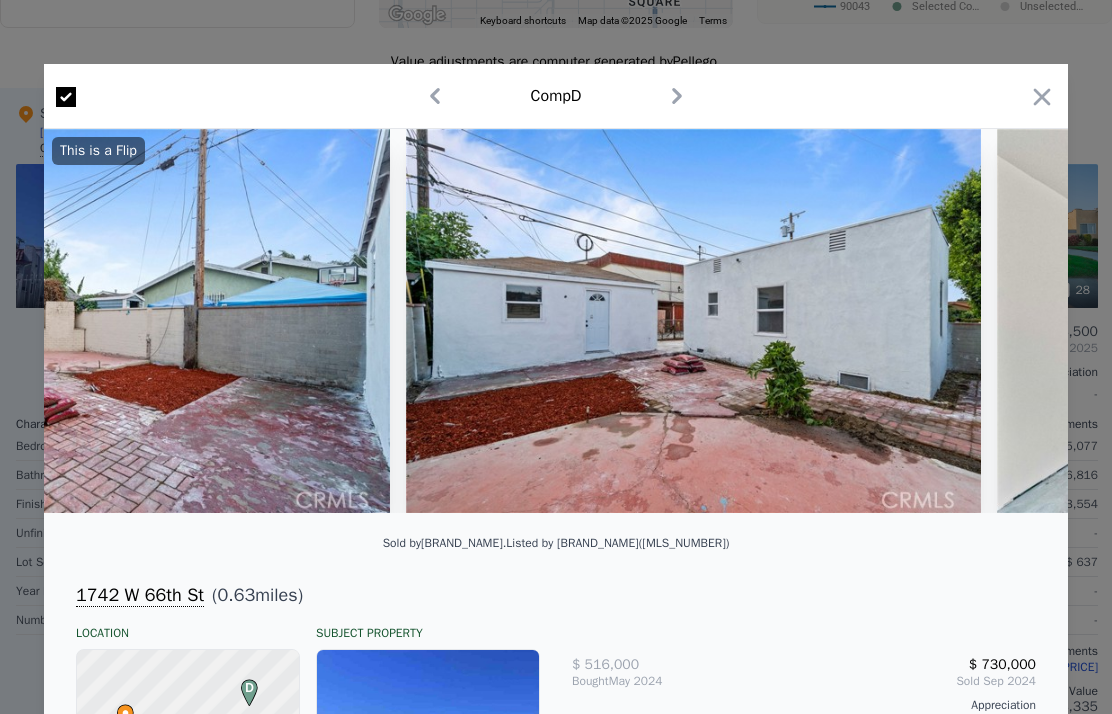scroll, scrollTop: 0, scrollLeft: 11474, axis: horizontal 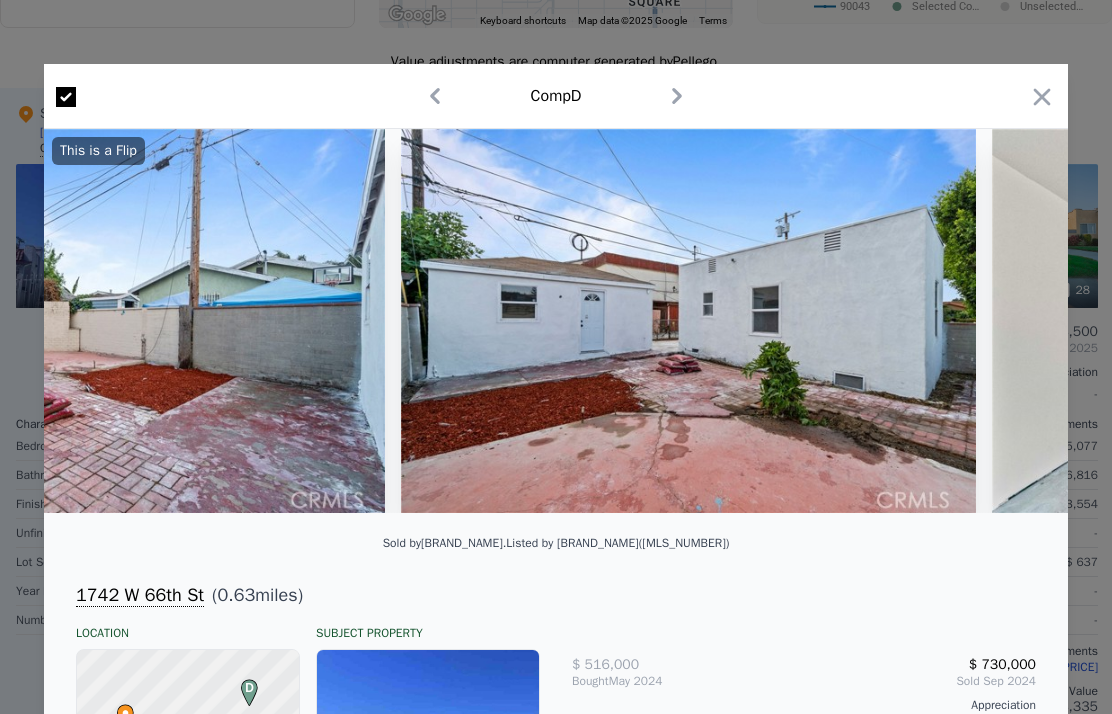 click 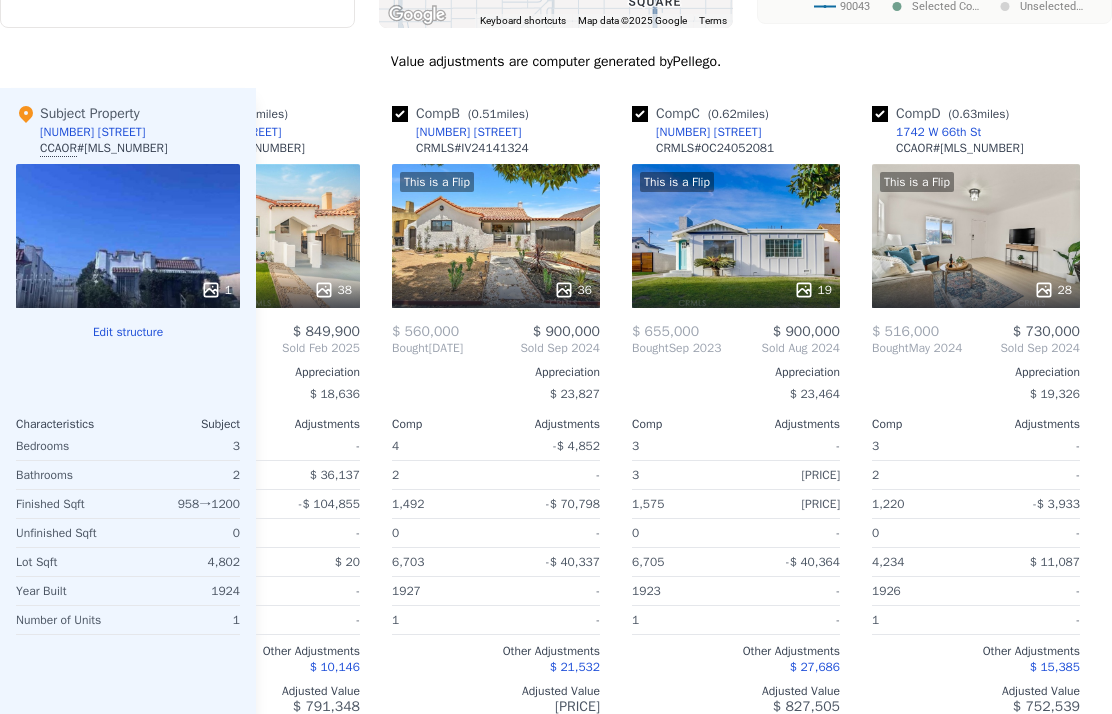scroll, scrollTop: 0, scrollLeft: 123, axis: horizontal 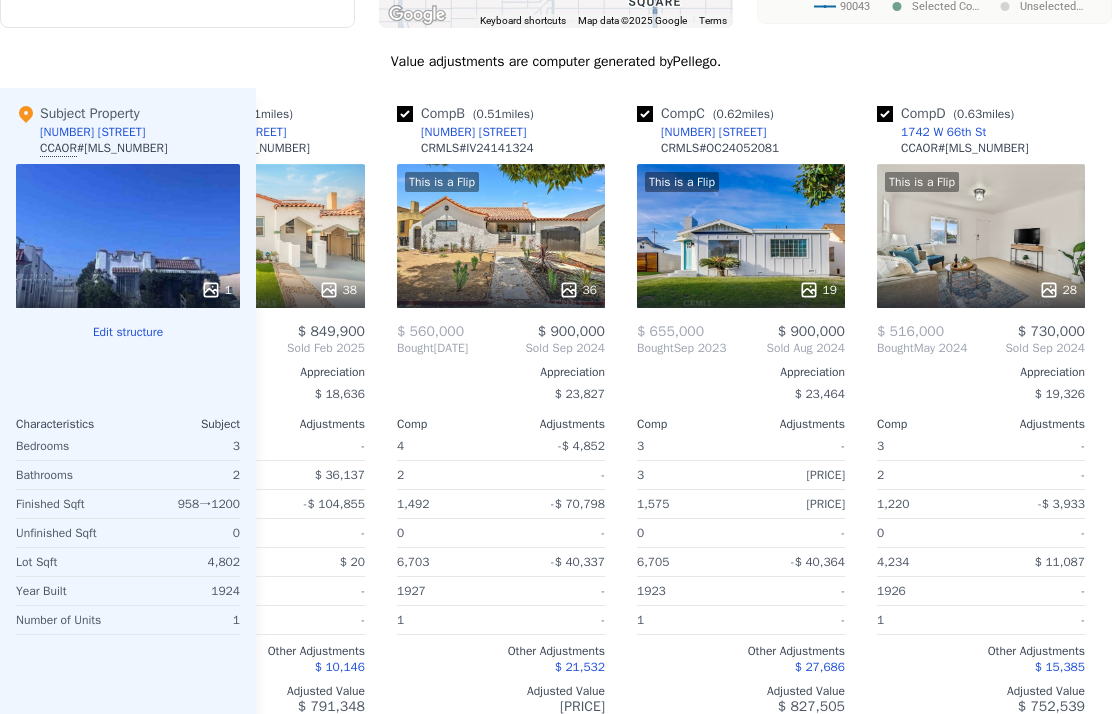 click on "This is a Flip 36" at bounding box center [501, 236] 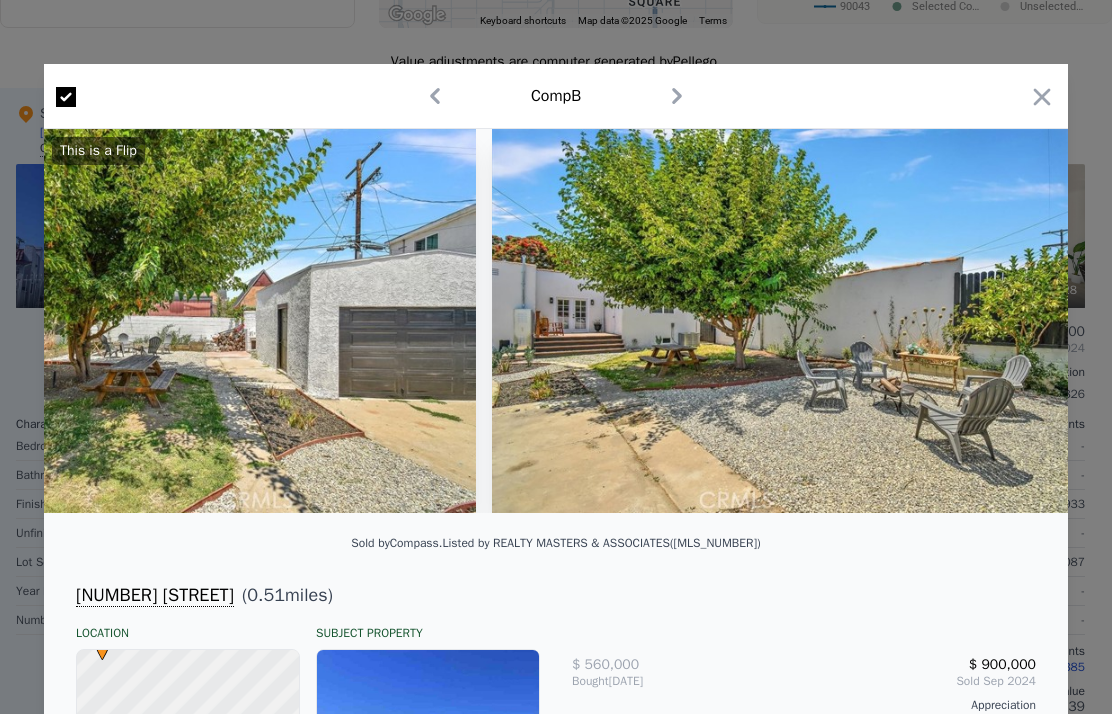 scroll, scrollTop: 0, scrollLeft: 20256, axis: horizontal 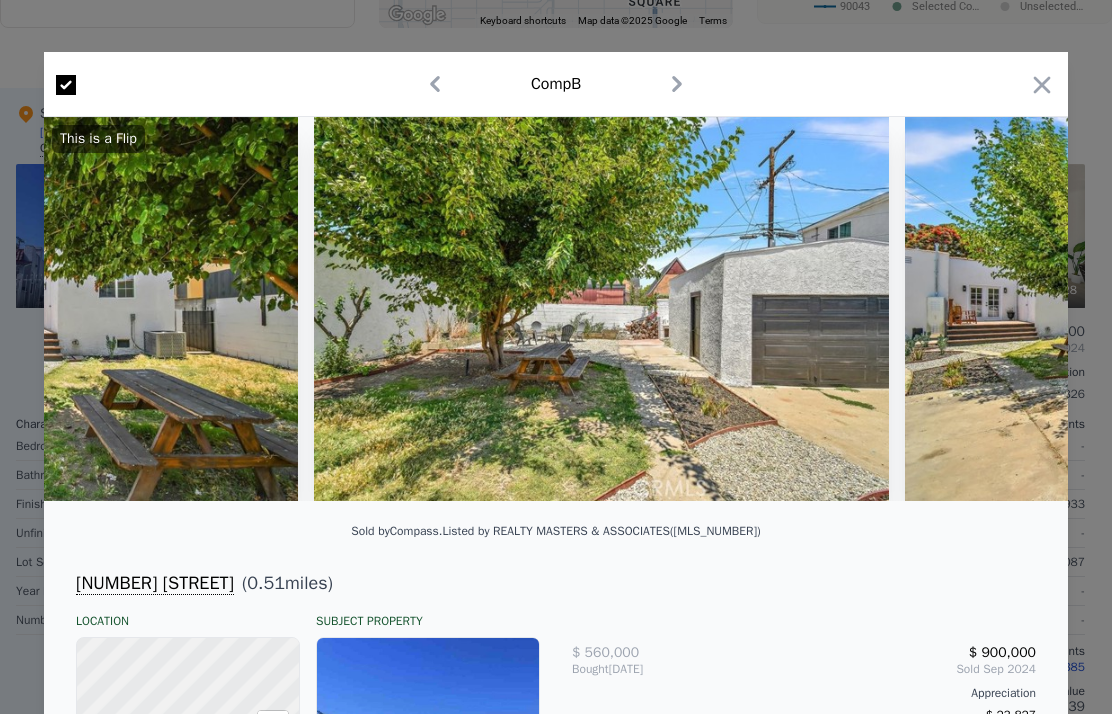 click 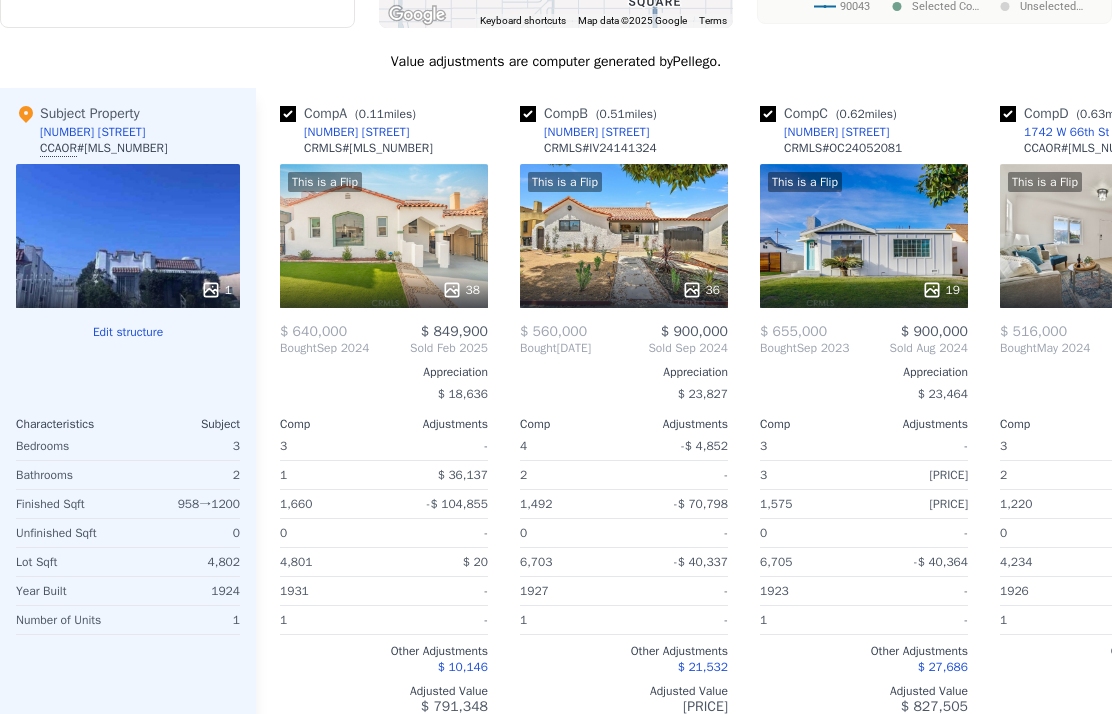 scroll, scrollTop: 0, scrollLeft: 0, axis: both 